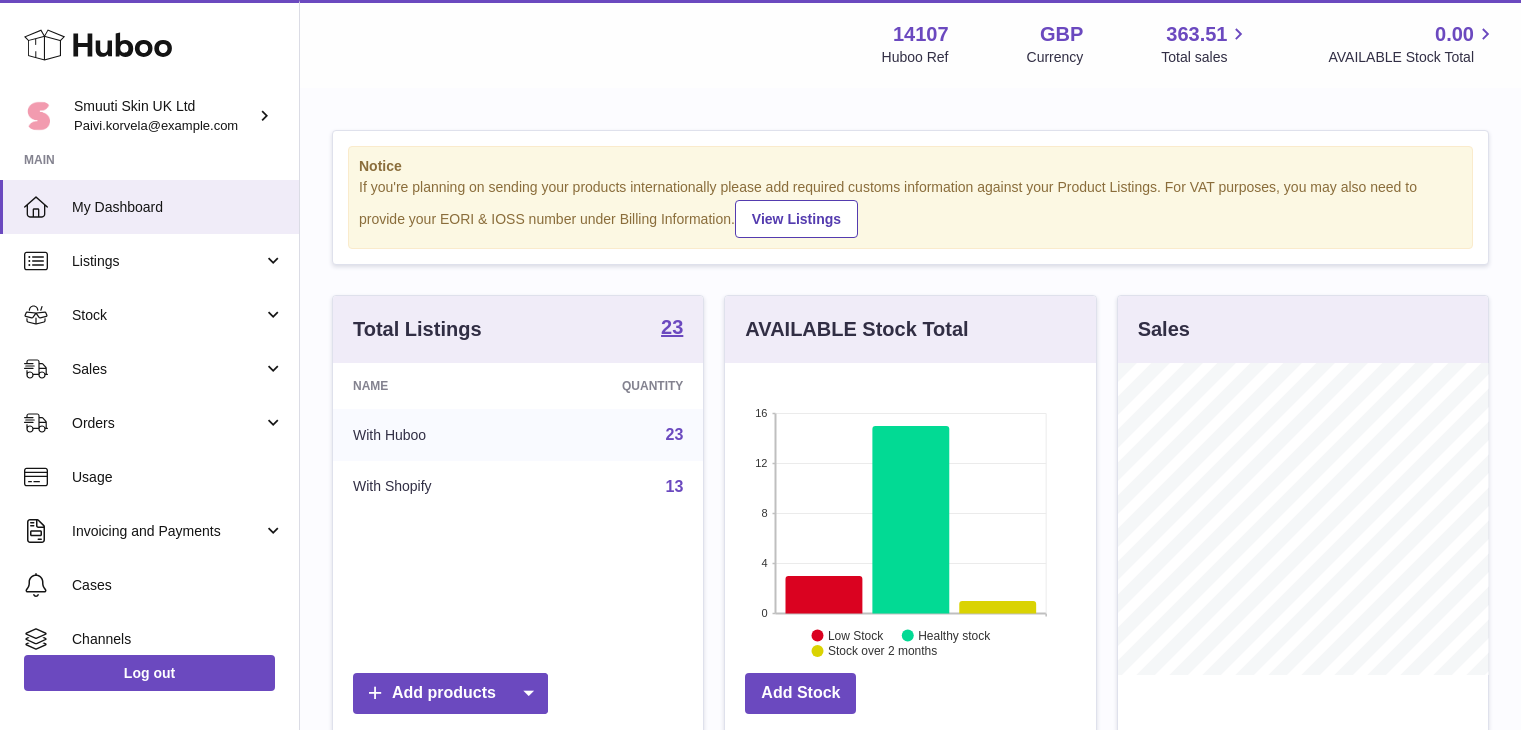 scroll, scrollTop: 0, scrollLeft: 0, axis: both 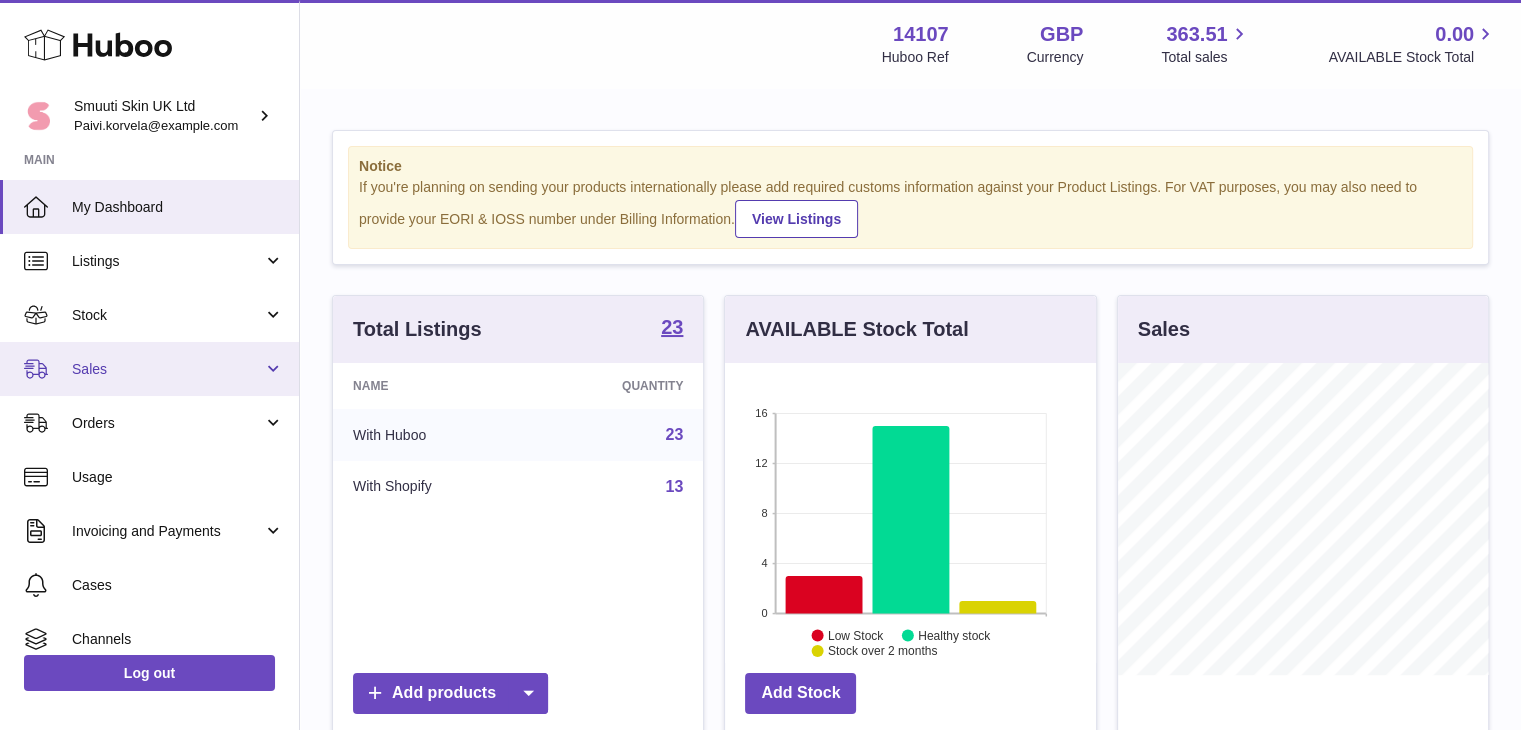 click on "Sales" at bounding box center (149, 369) 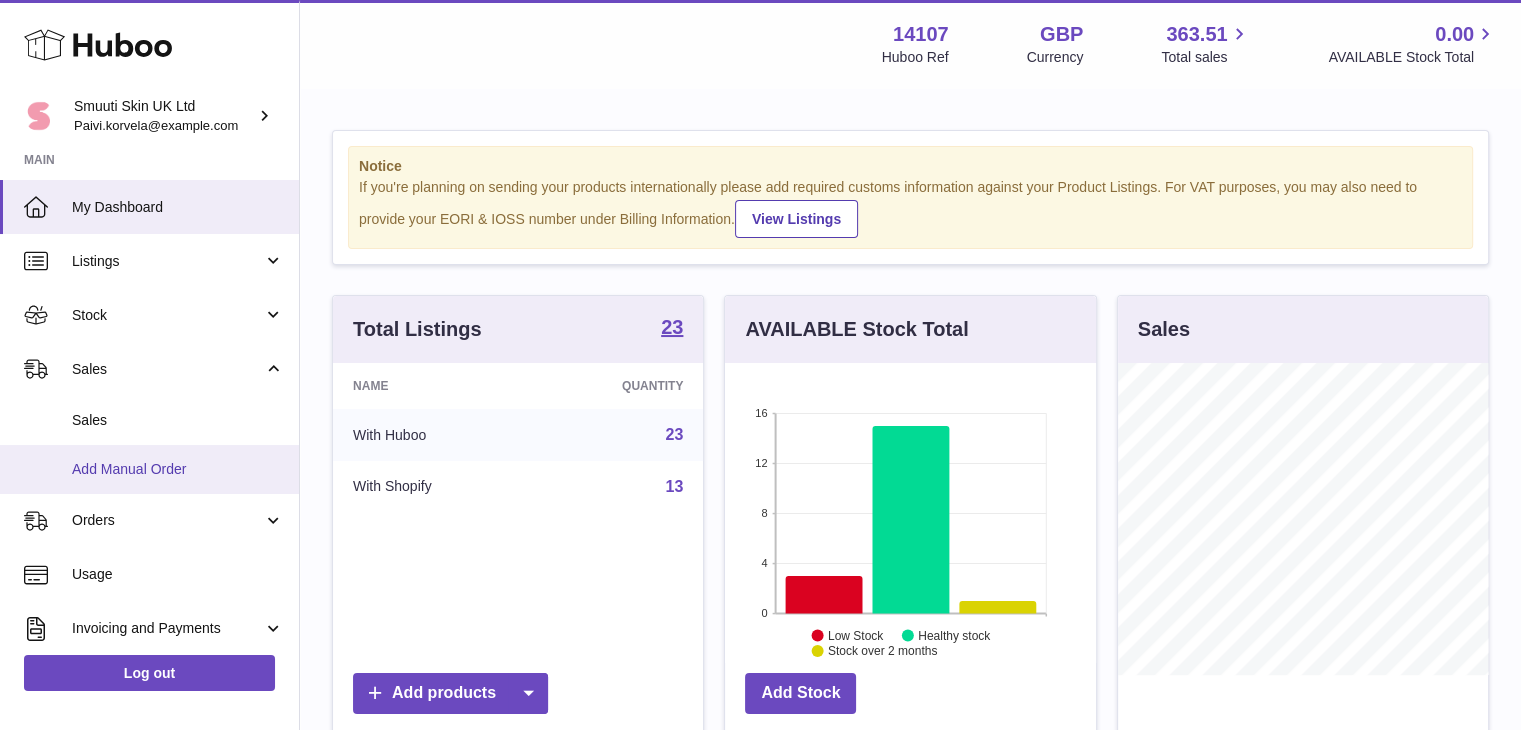 click on "Add Manual Order" at bounding box center [178, 469] 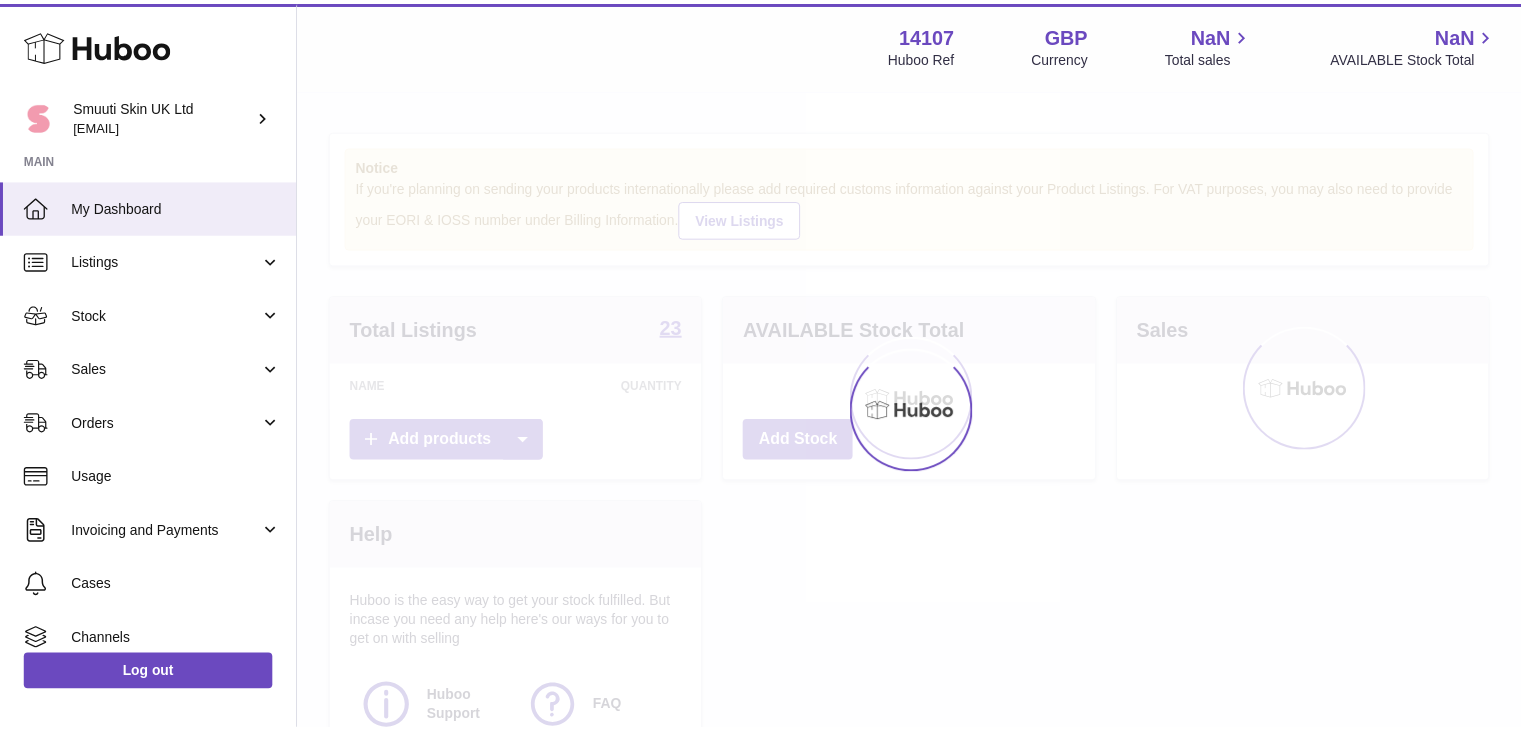 scroll, scrollTop: 0, scrollLeft: 0, axis: both 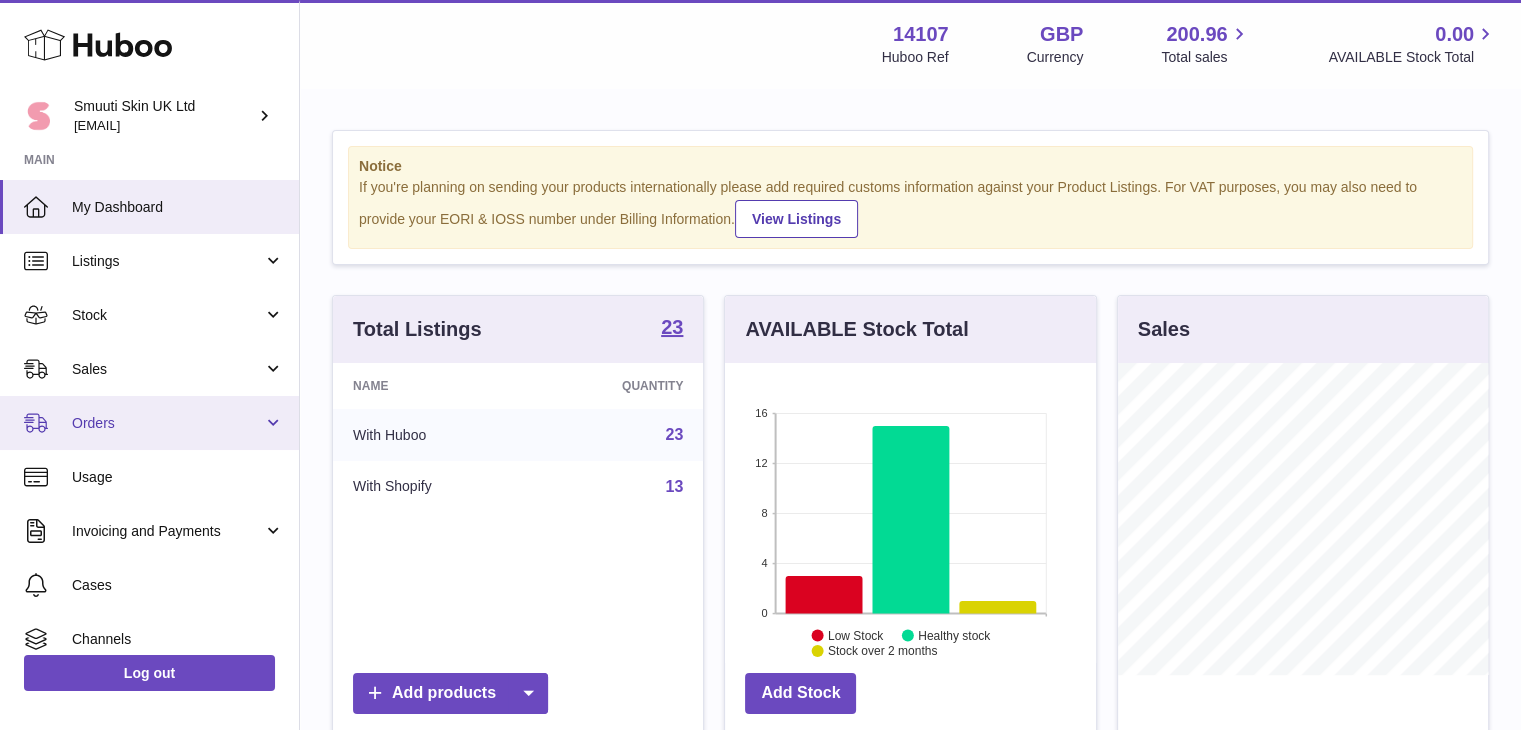 click on "Orders" at bounding box center (149, 423) 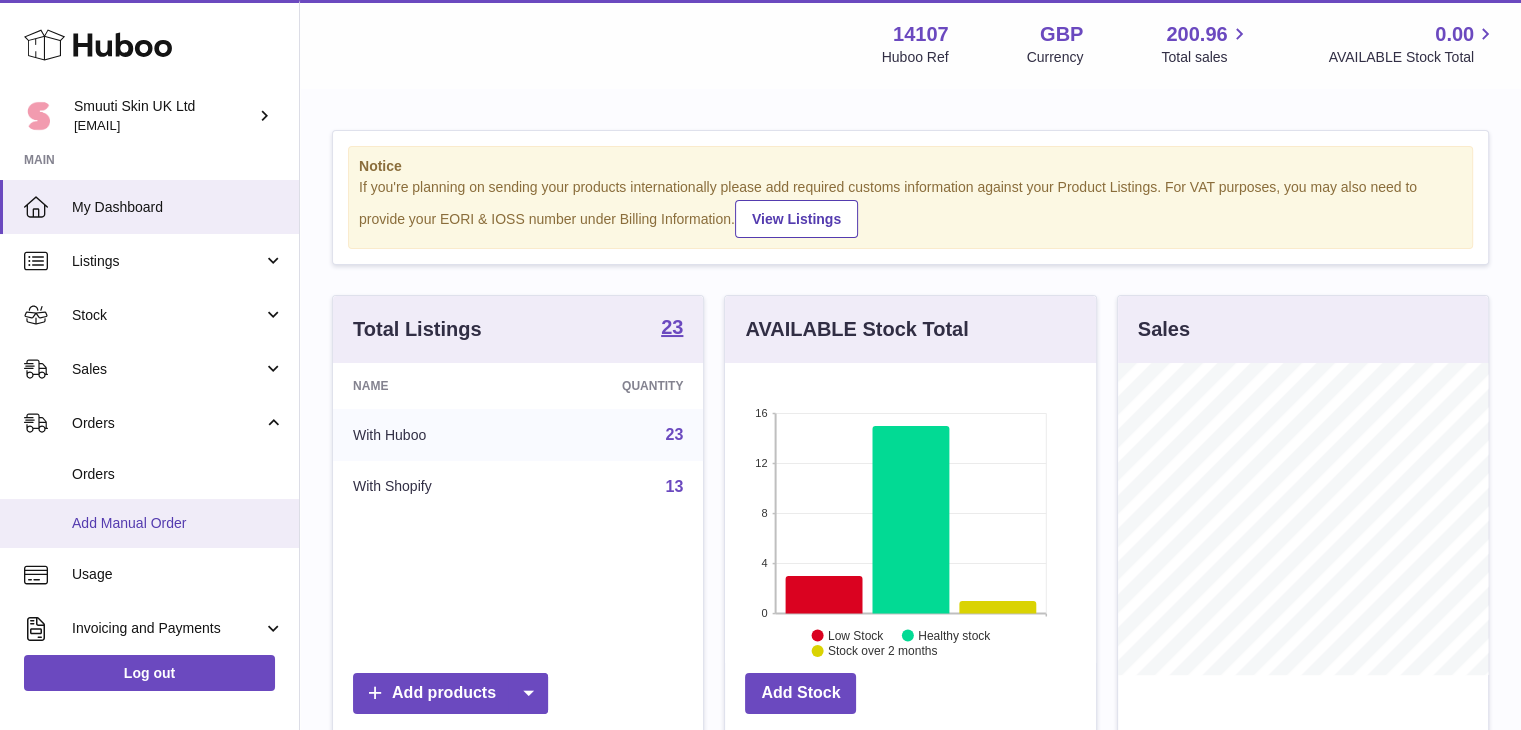 click on "Add Manual Order" at bounding box center (178, 523) 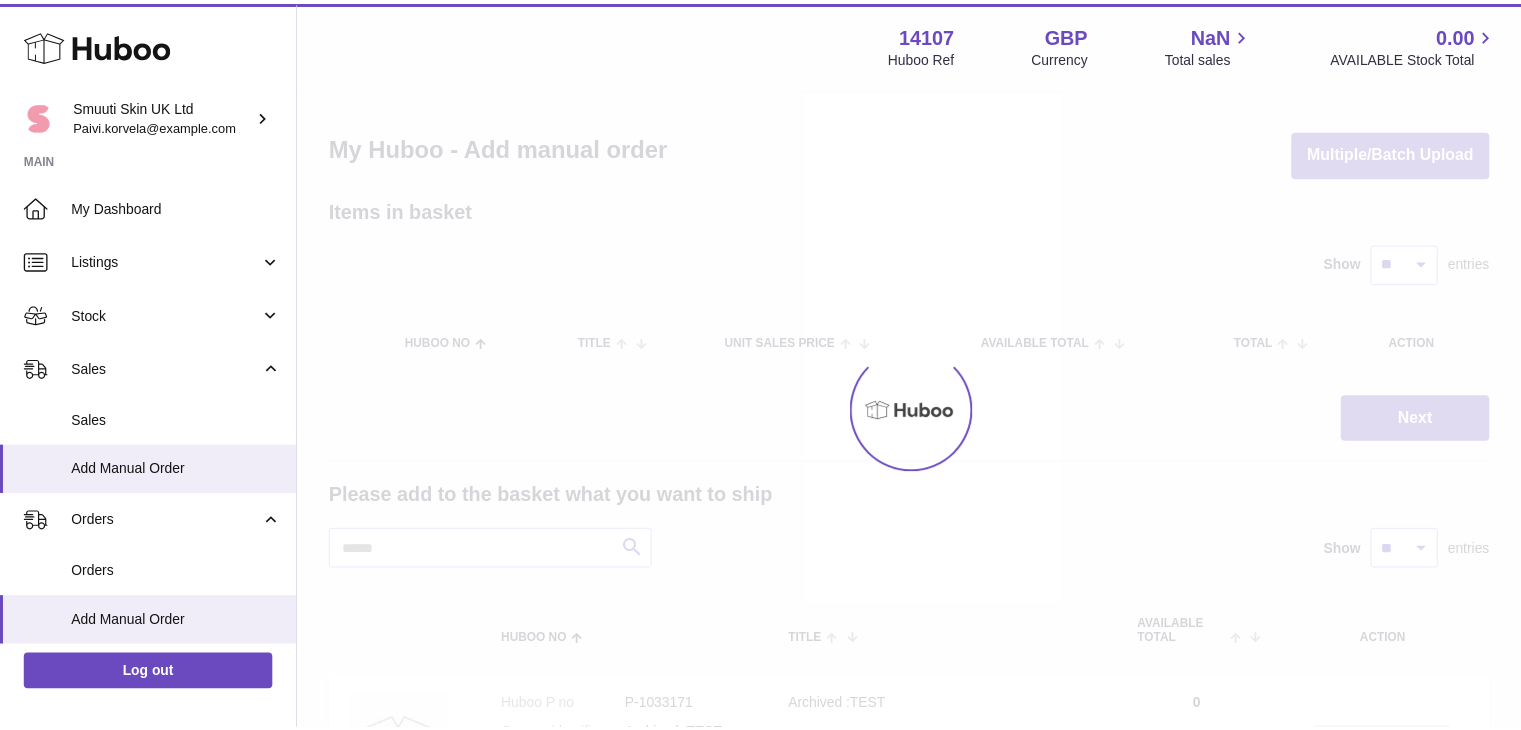 scroll, scrollTop: 0, scrollLeft: 0, axis: both 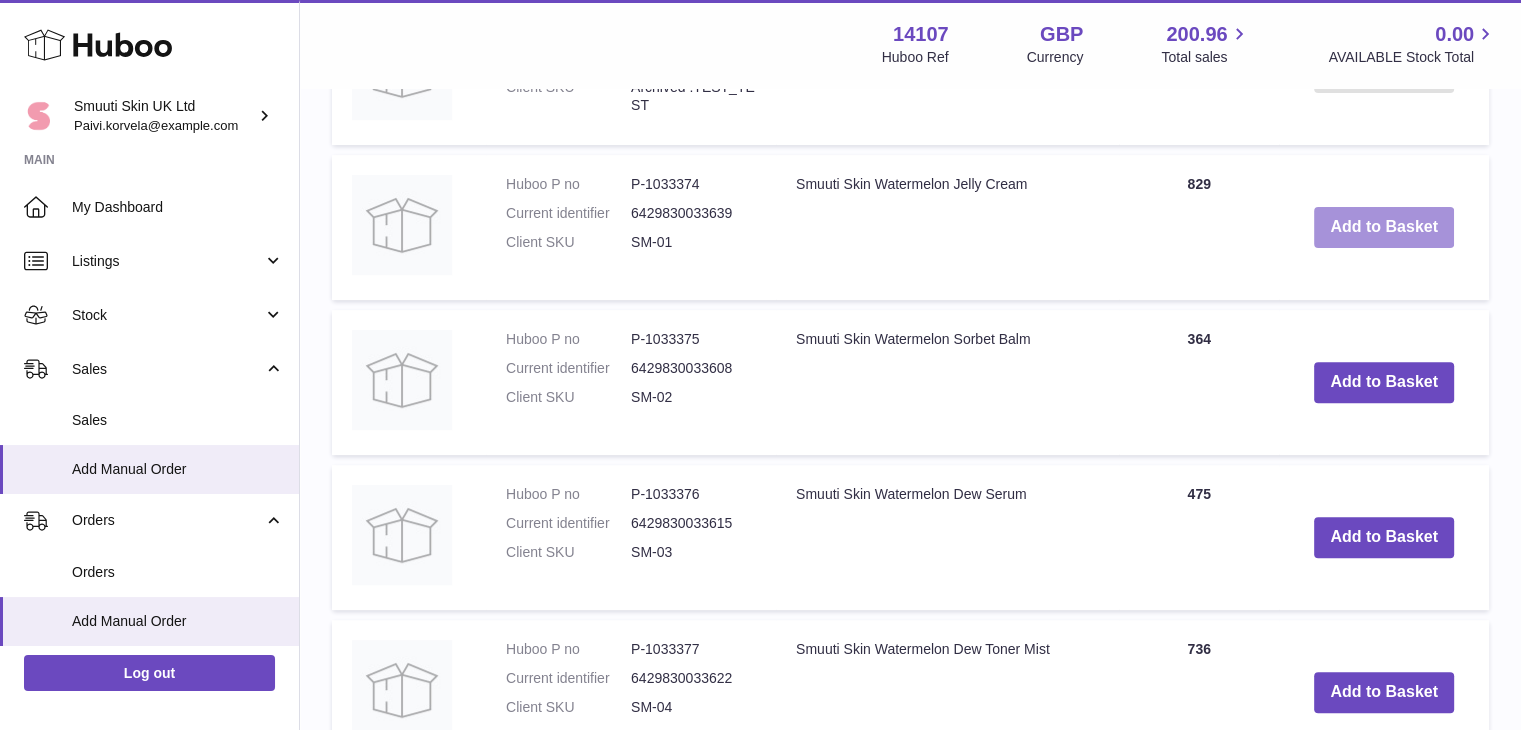 click on "Add to Basket" at bounding box center [1384, 227] 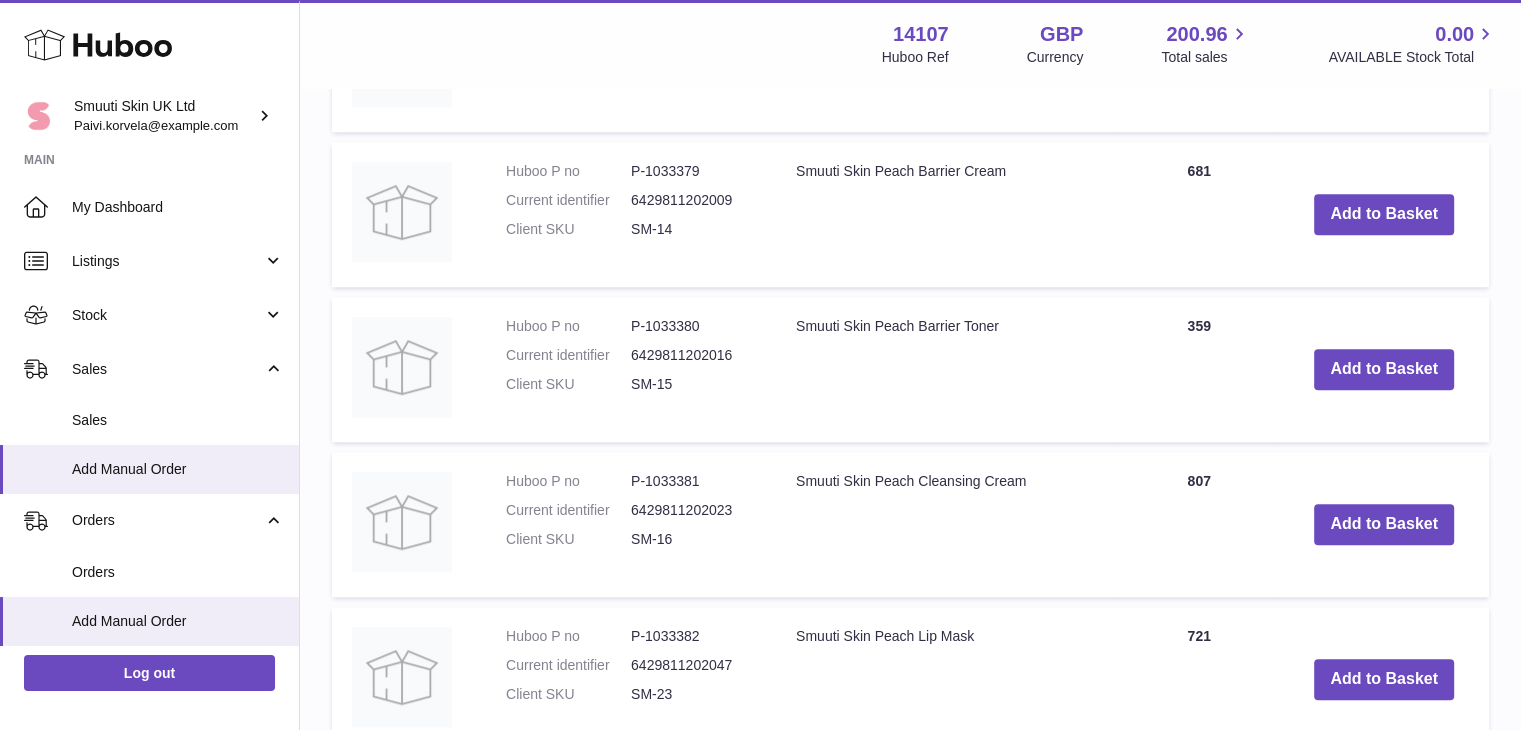 scroll, scrollTop: 1632, scrollLeft: 0, axis: vertical 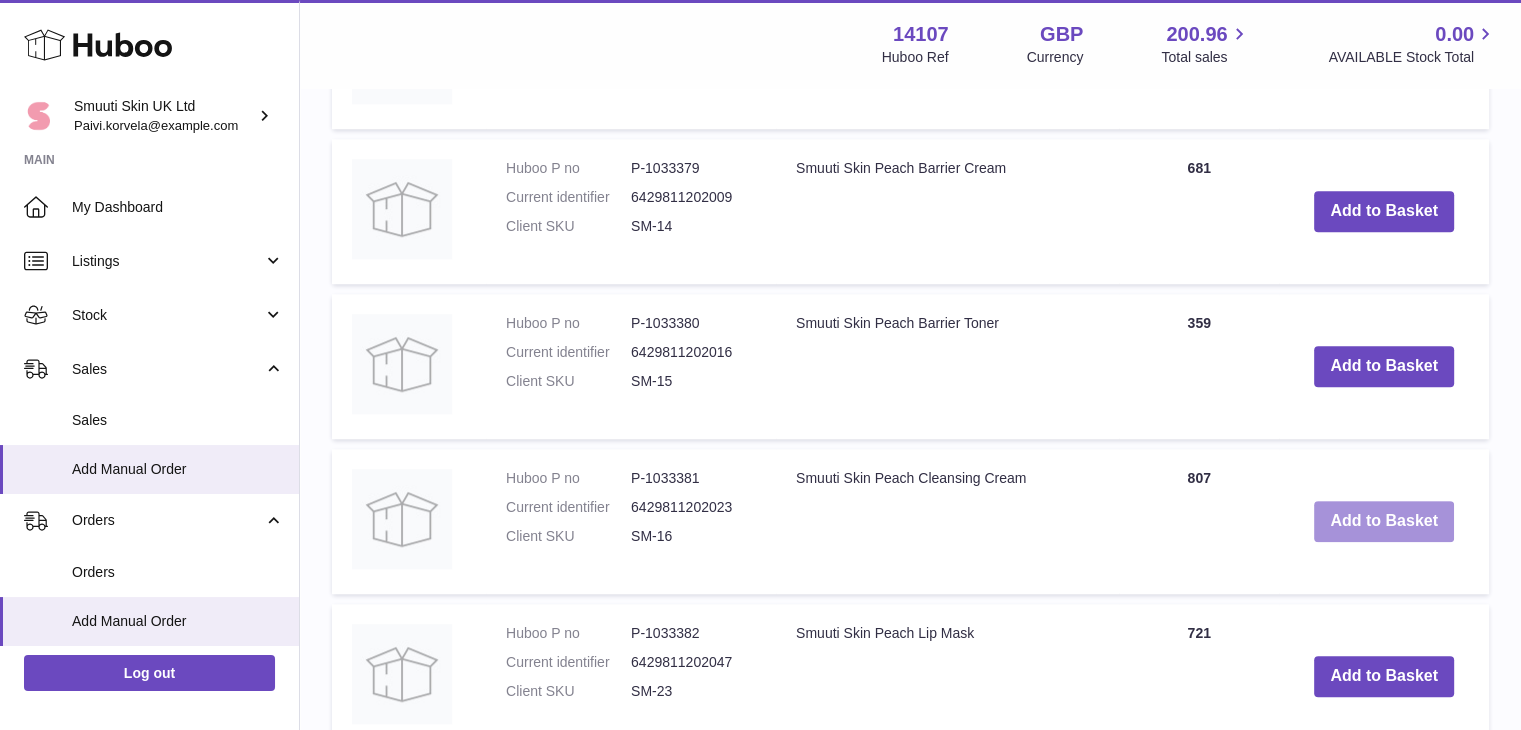 click on "Add to Basket" at bounding box center [1384, 521] 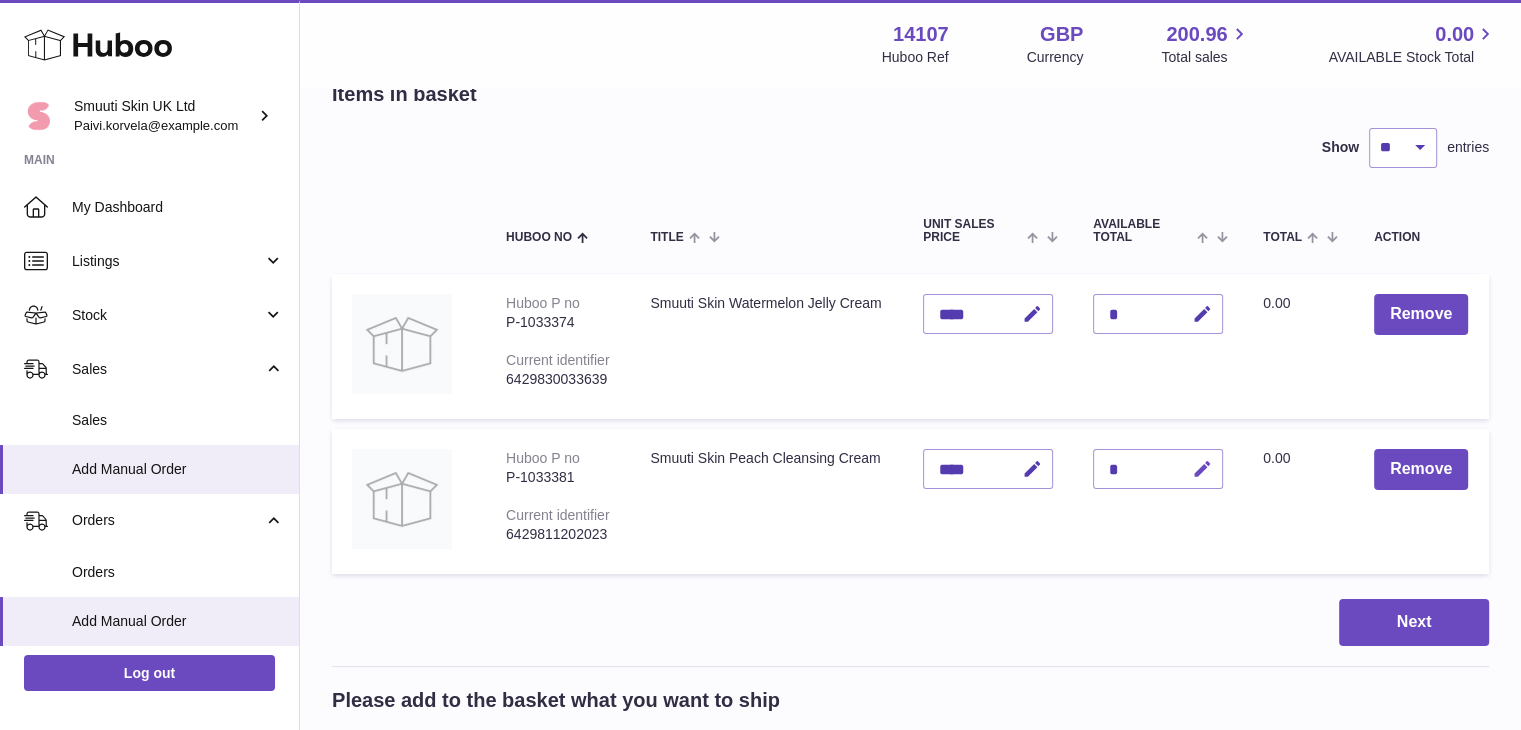 scroll, scrollTop: 112, scrollLeft: 0, axis: vertical 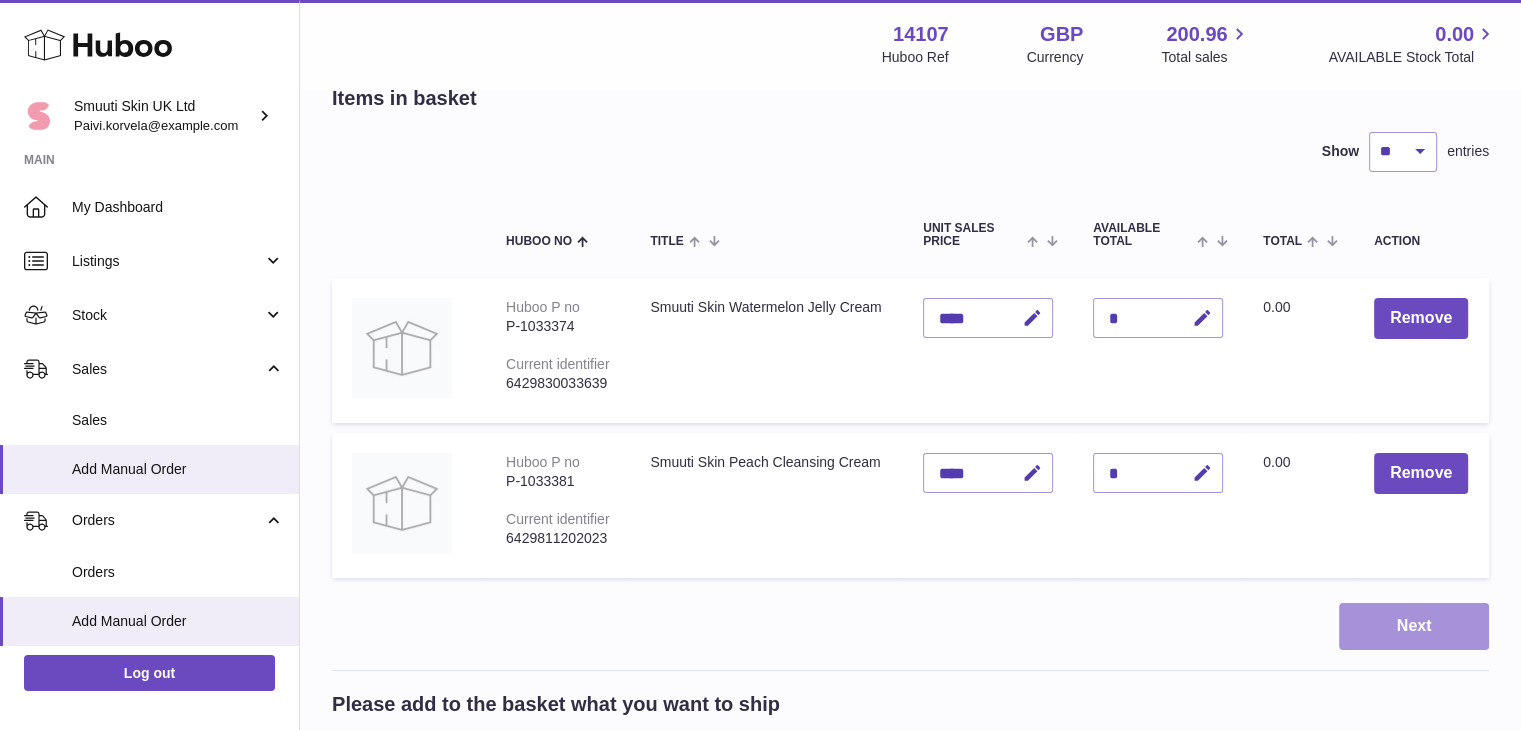 click on "Next" at bounding box center (1414, 626) 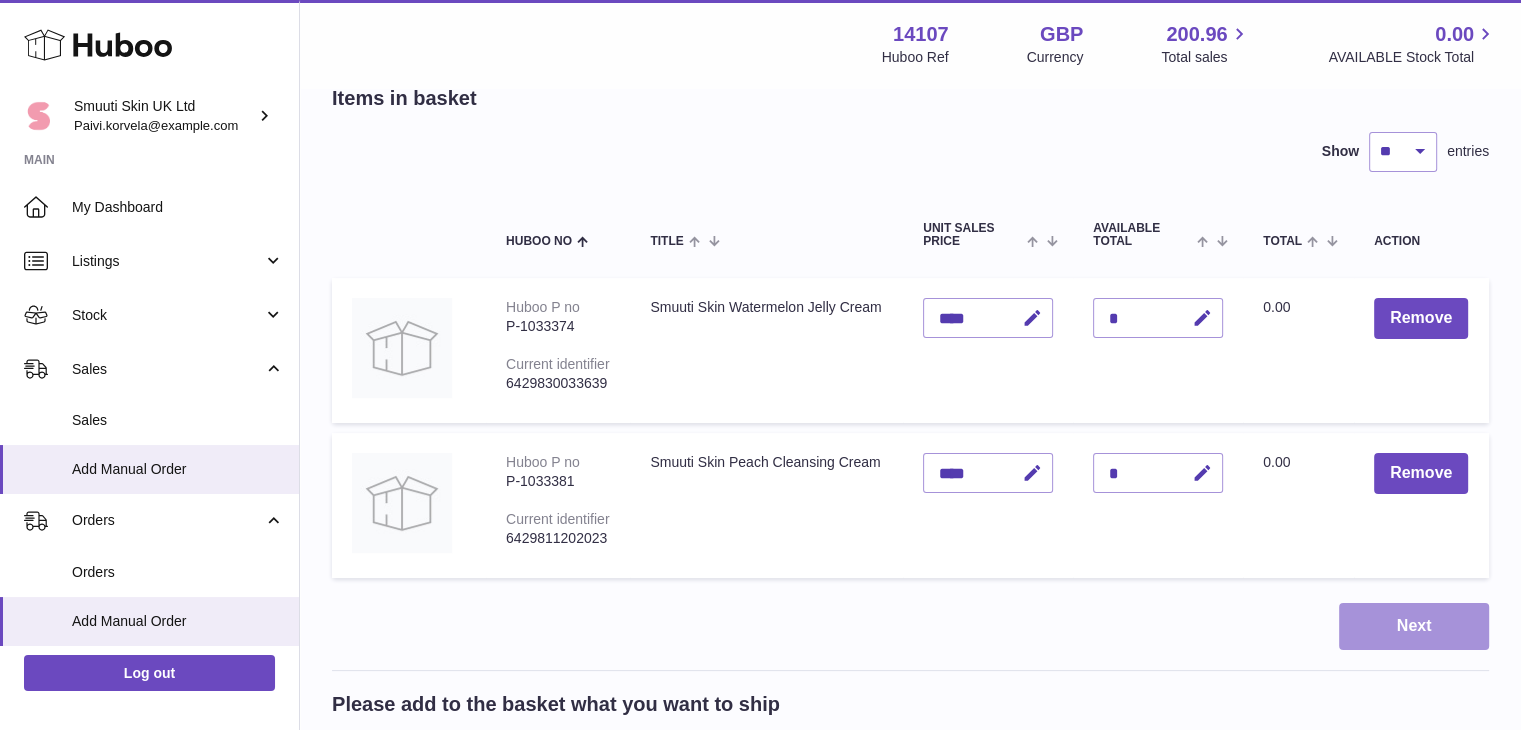 scroll, scrollTop: 0, scrollLeft: 0, axis: both 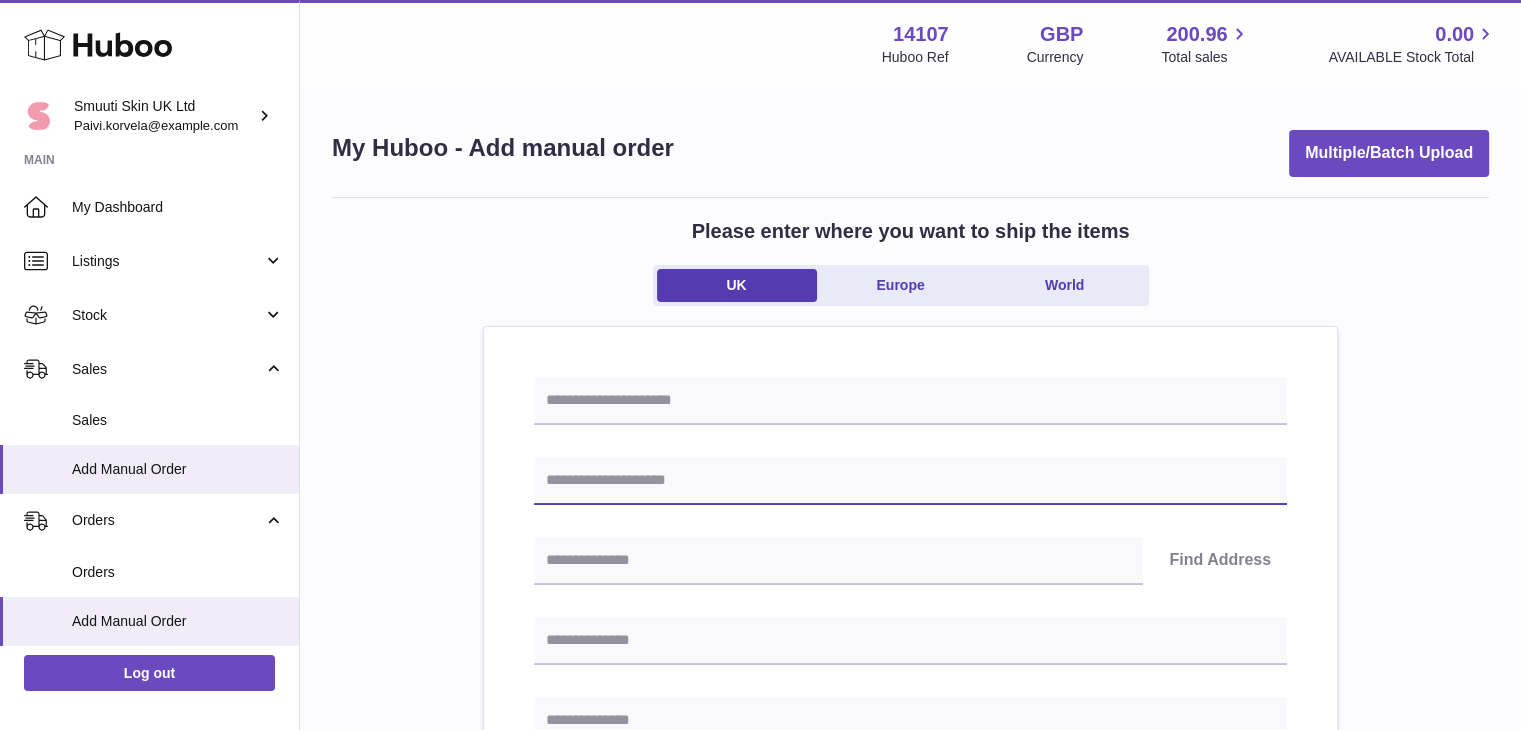 click at bounding box center (910, 481) 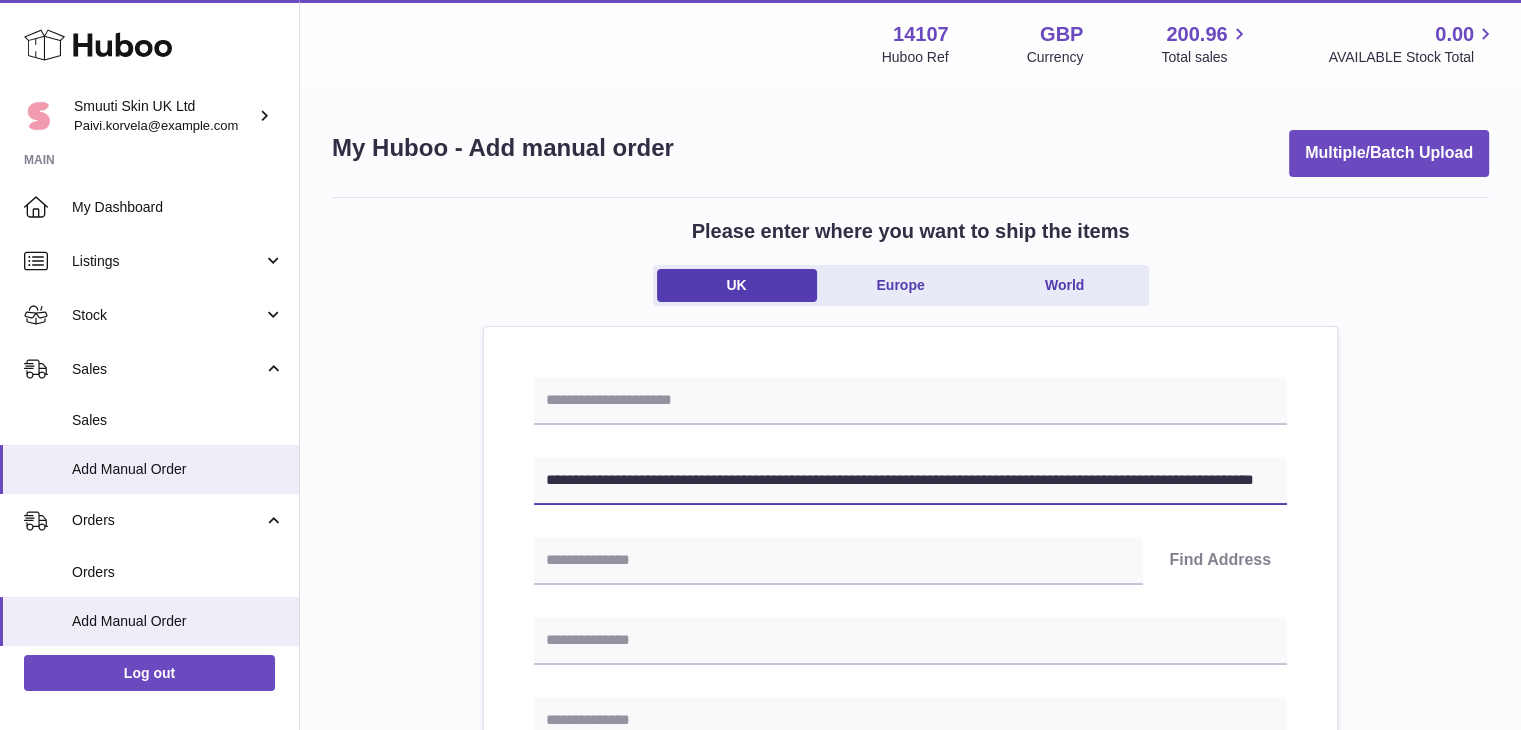 scroll, scrollTop: 0, scrollLeft: 164, axis: horizontal 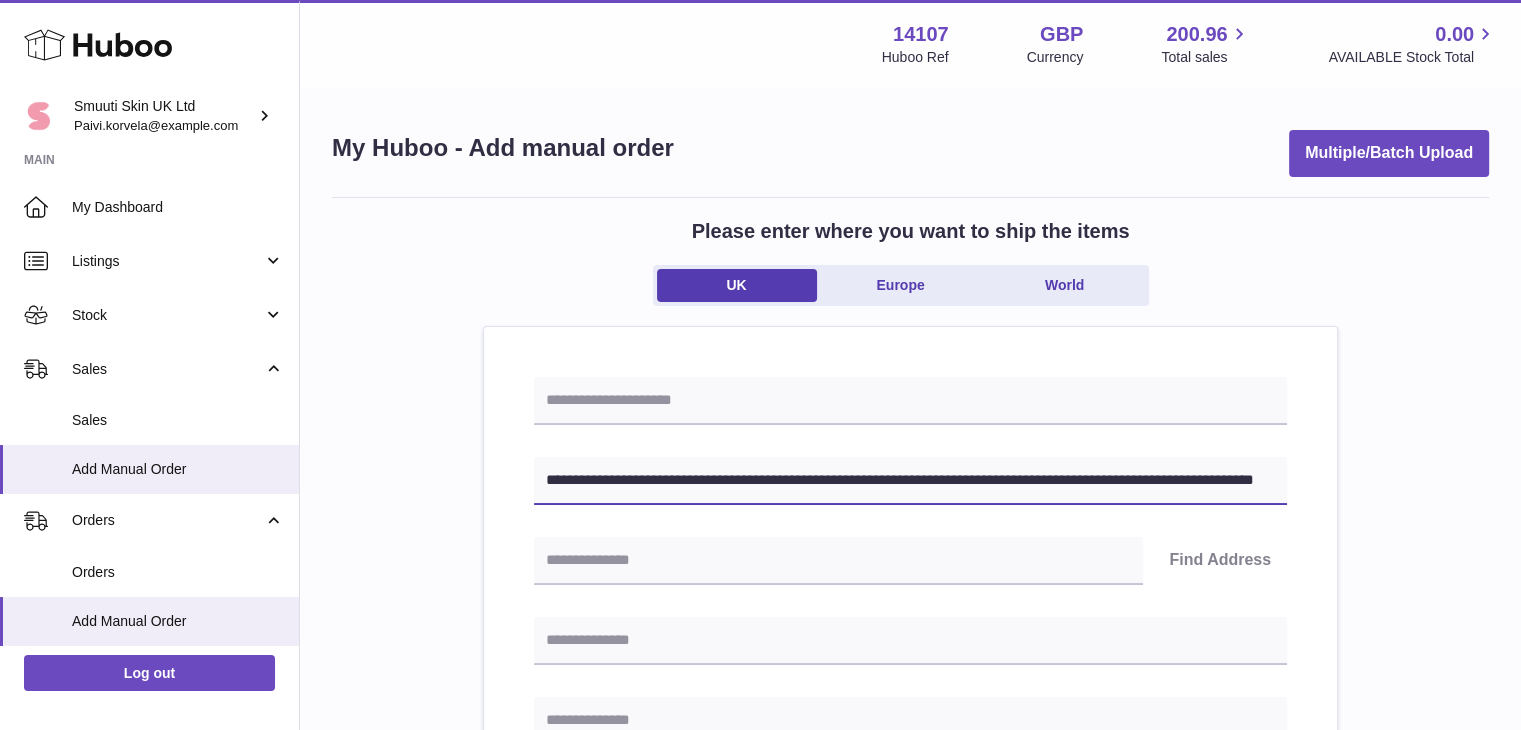 drag, startPoint x: 798, startPoint y: 481, endPoint x: 615, endPoint y: 472, distance: 183.22118 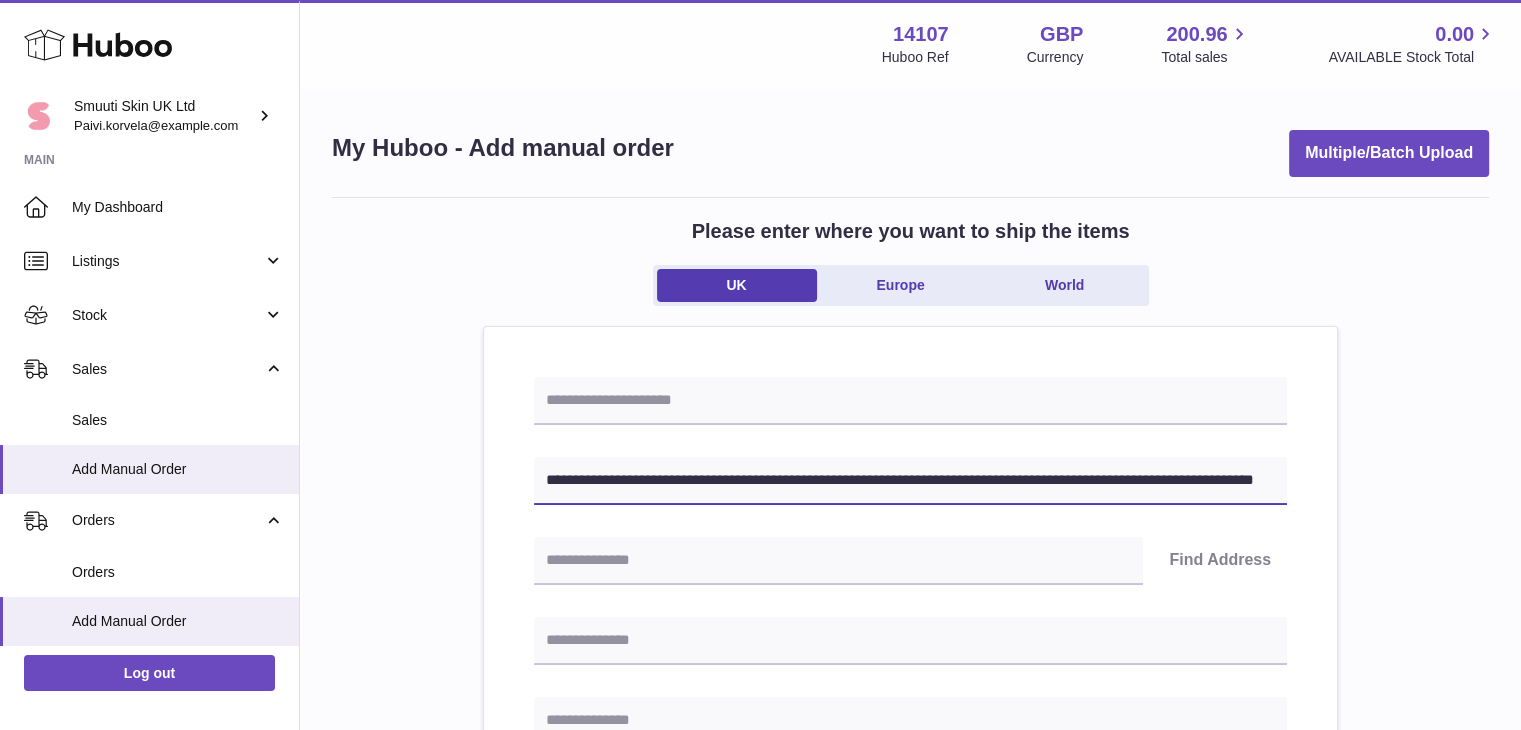 click on "**********" at bounding box center (910, 481) 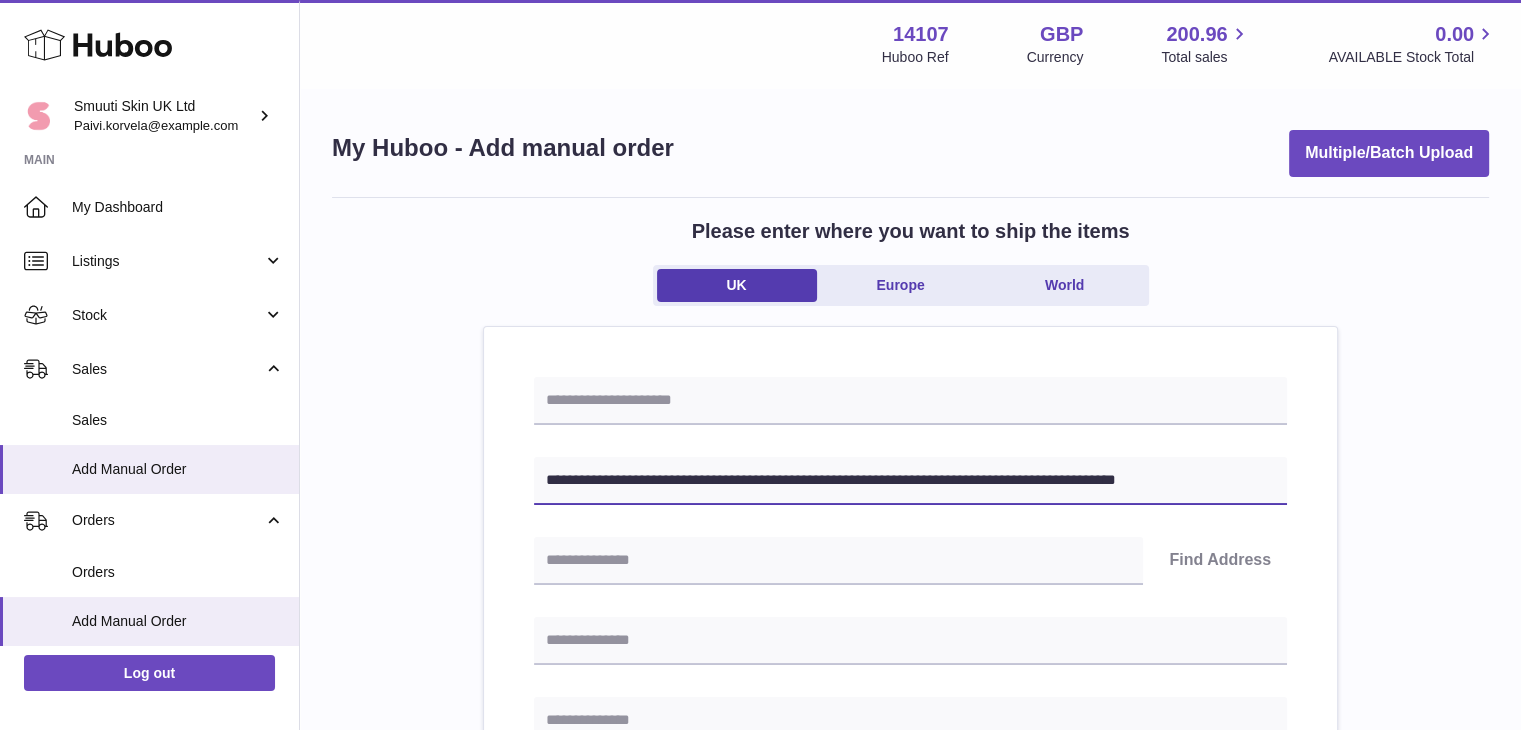 scroll, scrollTop: 0, scrollLeft: 0, axis: both 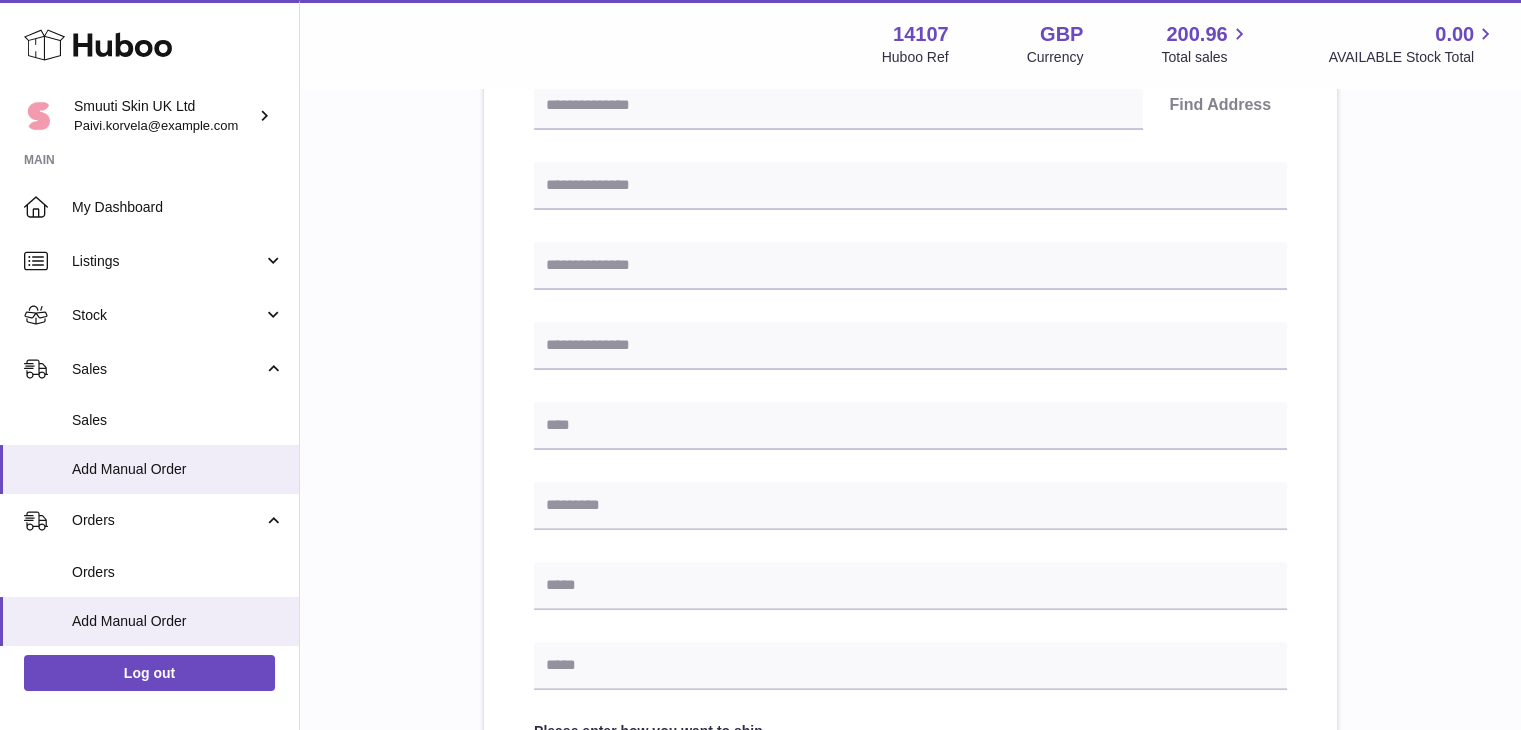 type on "**********" 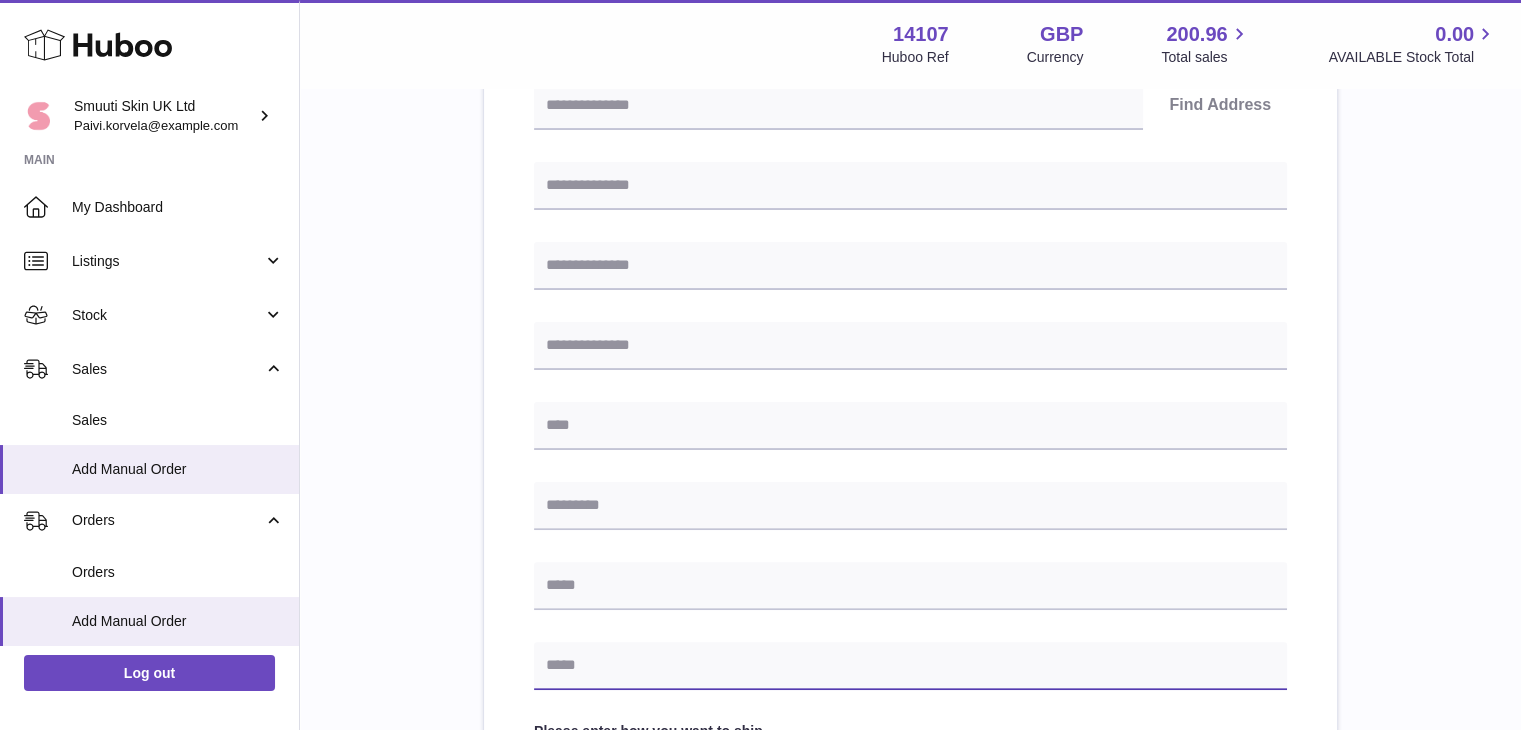 click at bounding box center (910, 666) 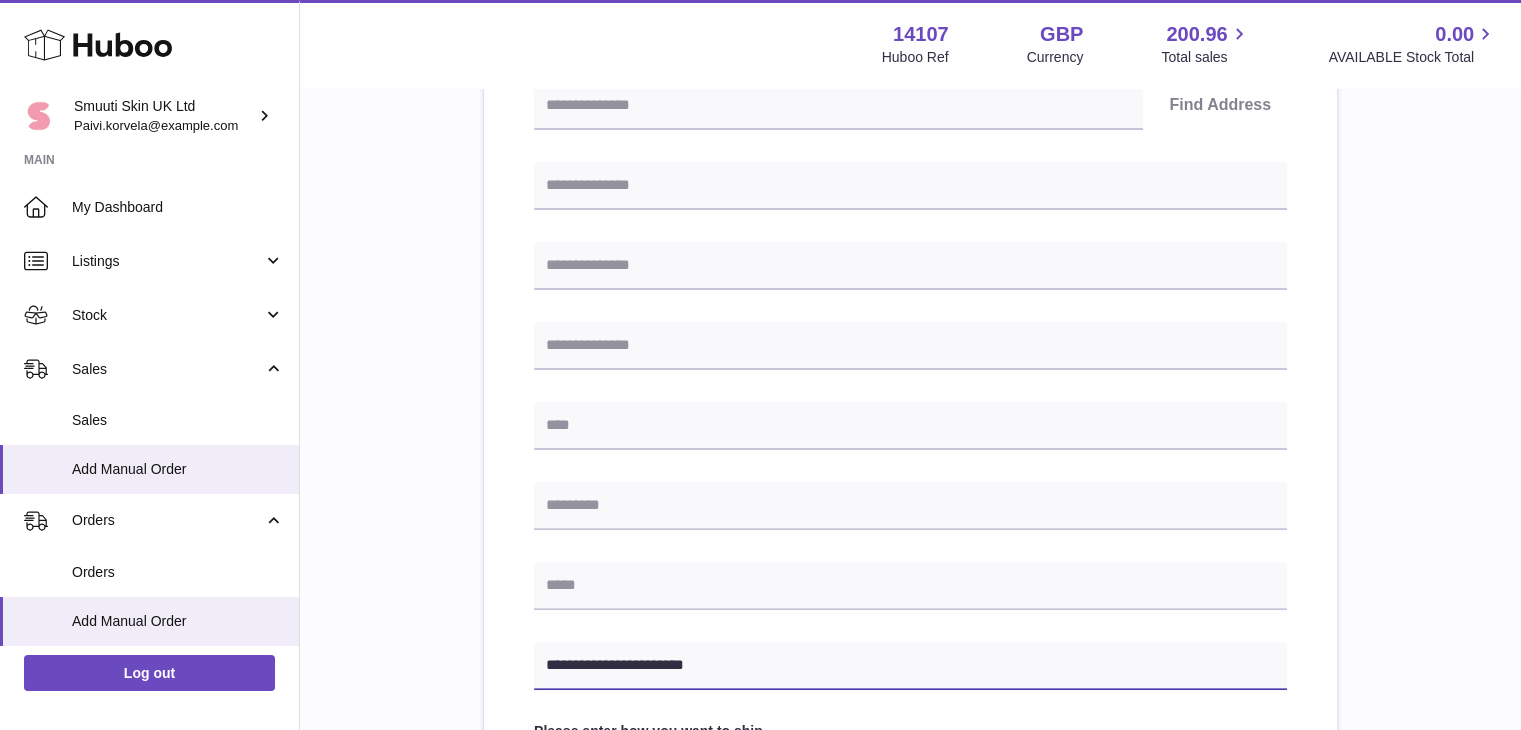 type on "**********" 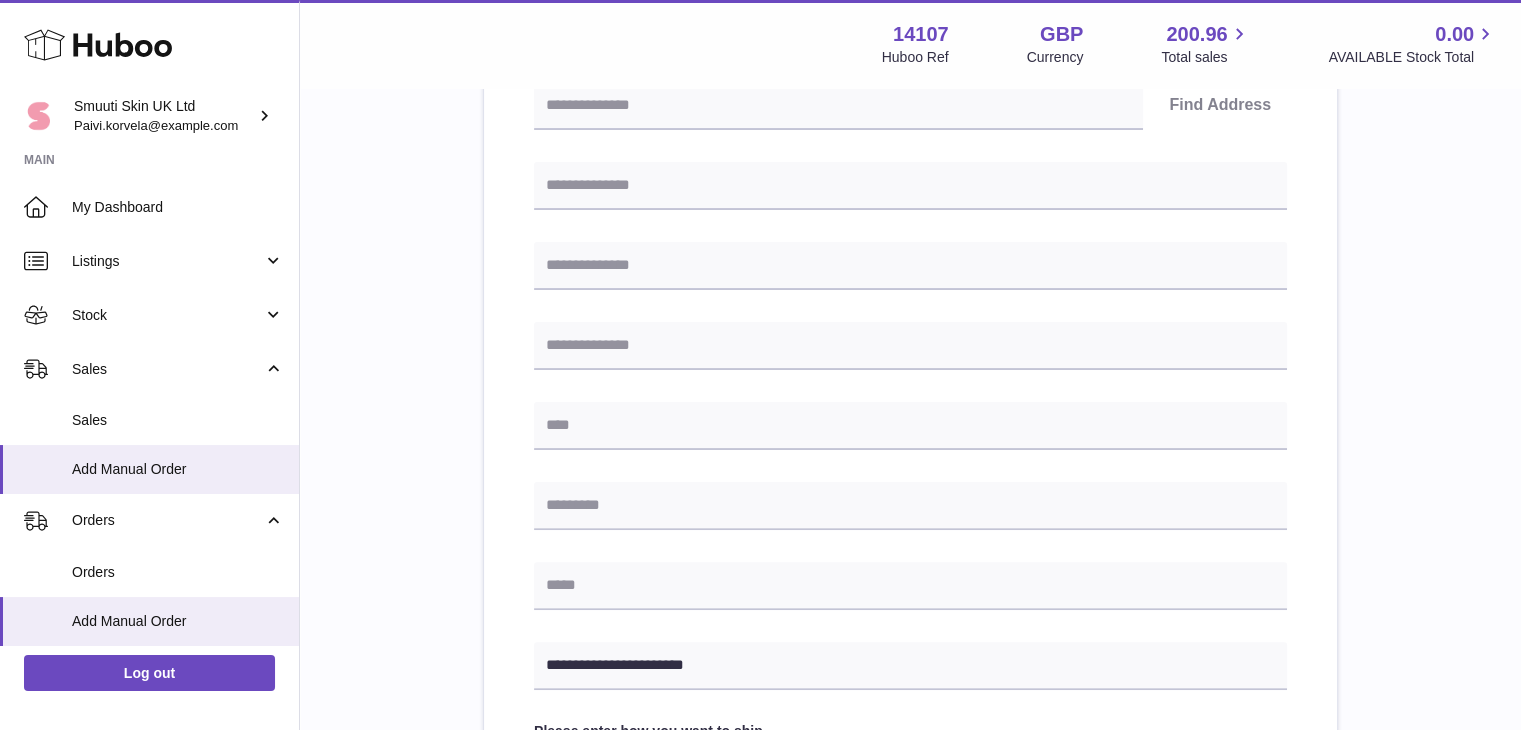 click on "**********" at bounding box center (910, 438) 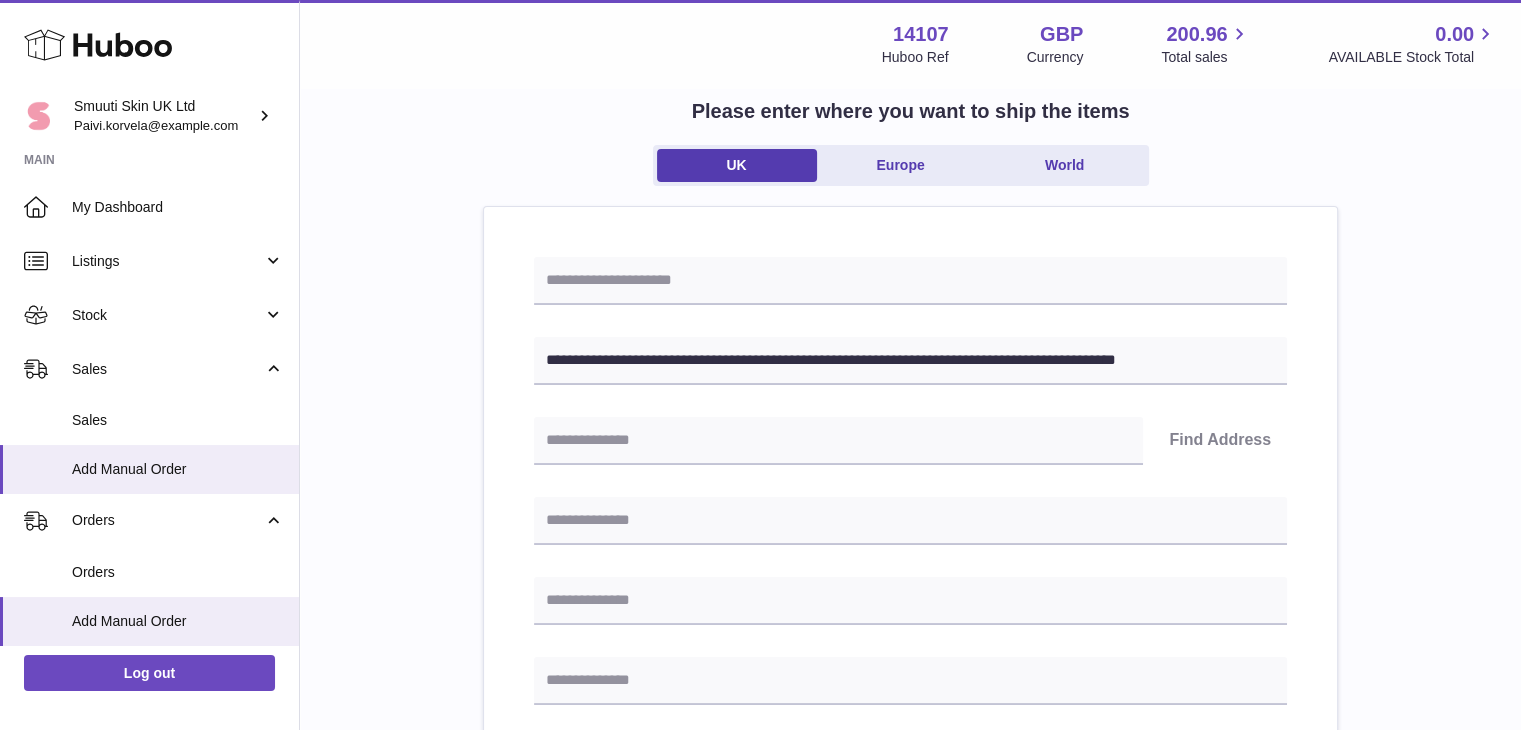 scroll, scrollTop: 103, scrollLeft: 0, axis: vertical 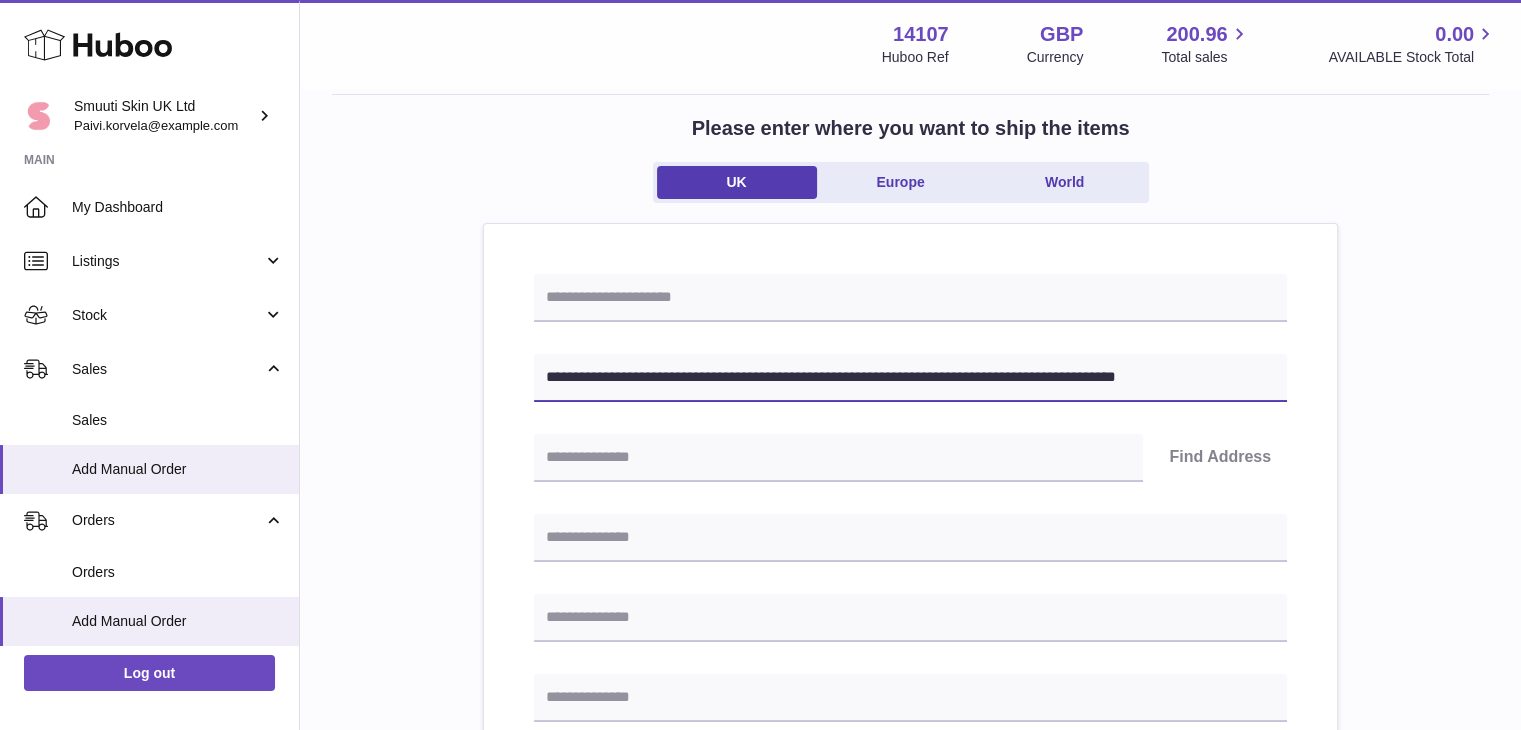 drag, startPoint x: 773, startPoint y: 374, endPoint x: 647, endPoint y: 376, distance: 126.01587 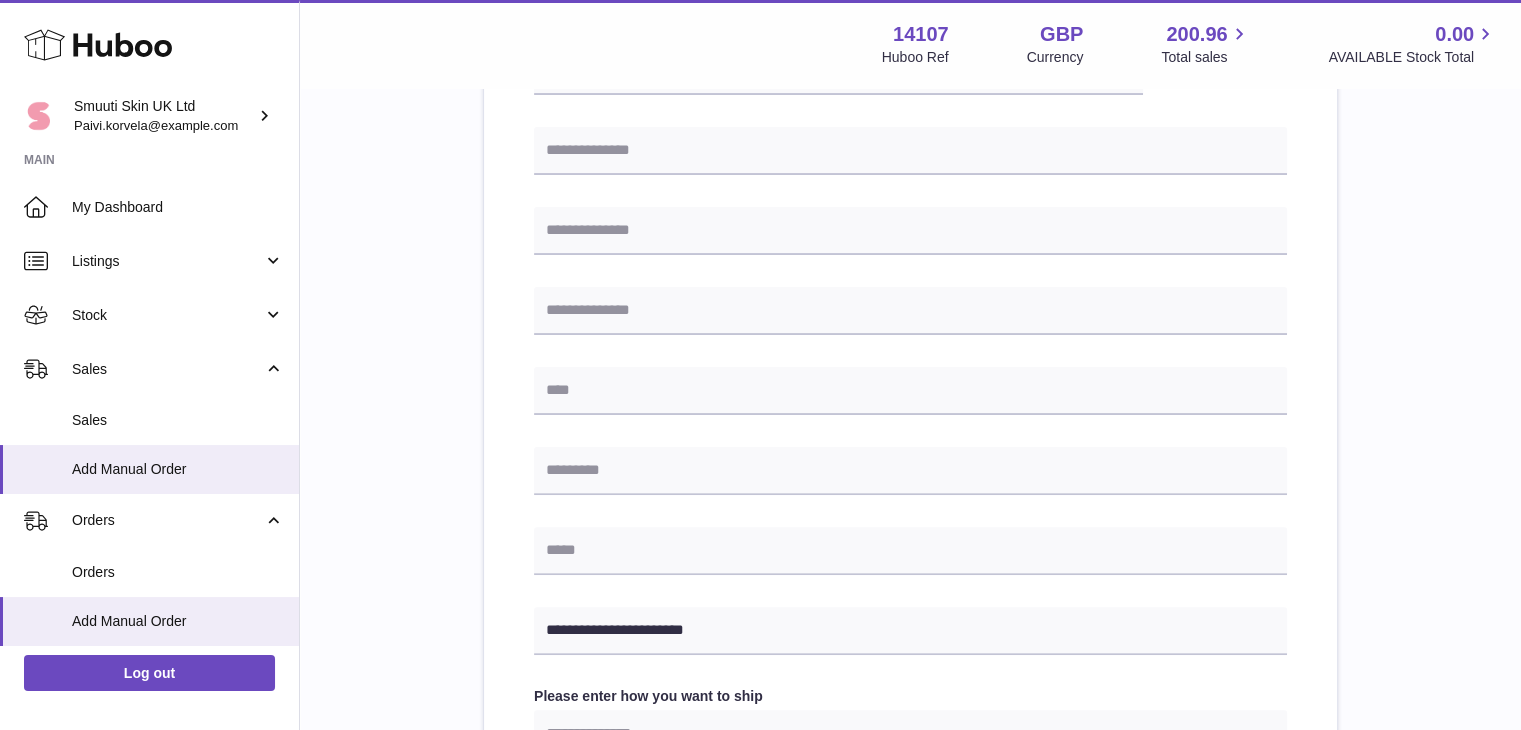 scroll, scrollTop: 495, scrollLeft: 0, axis: vertical 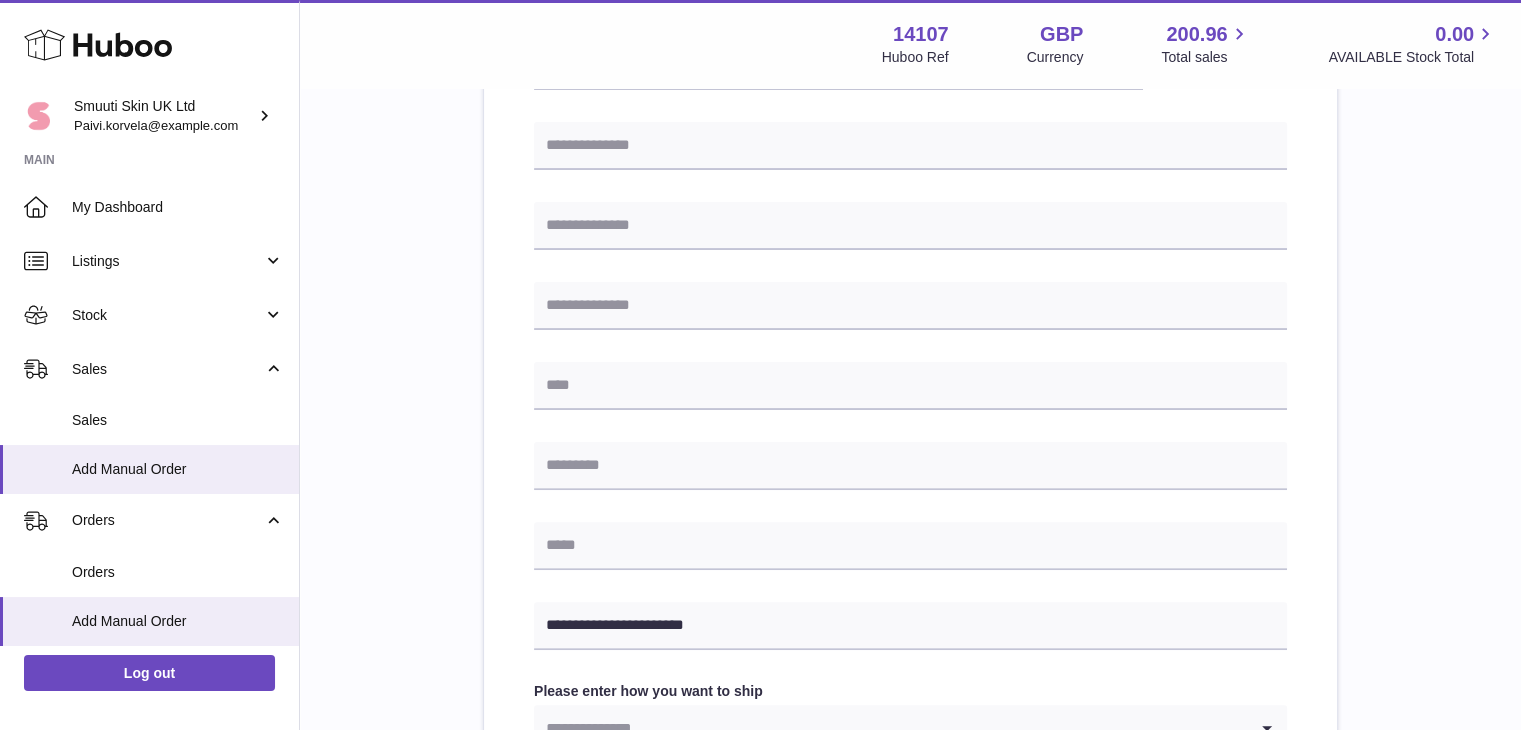 type on "**********" 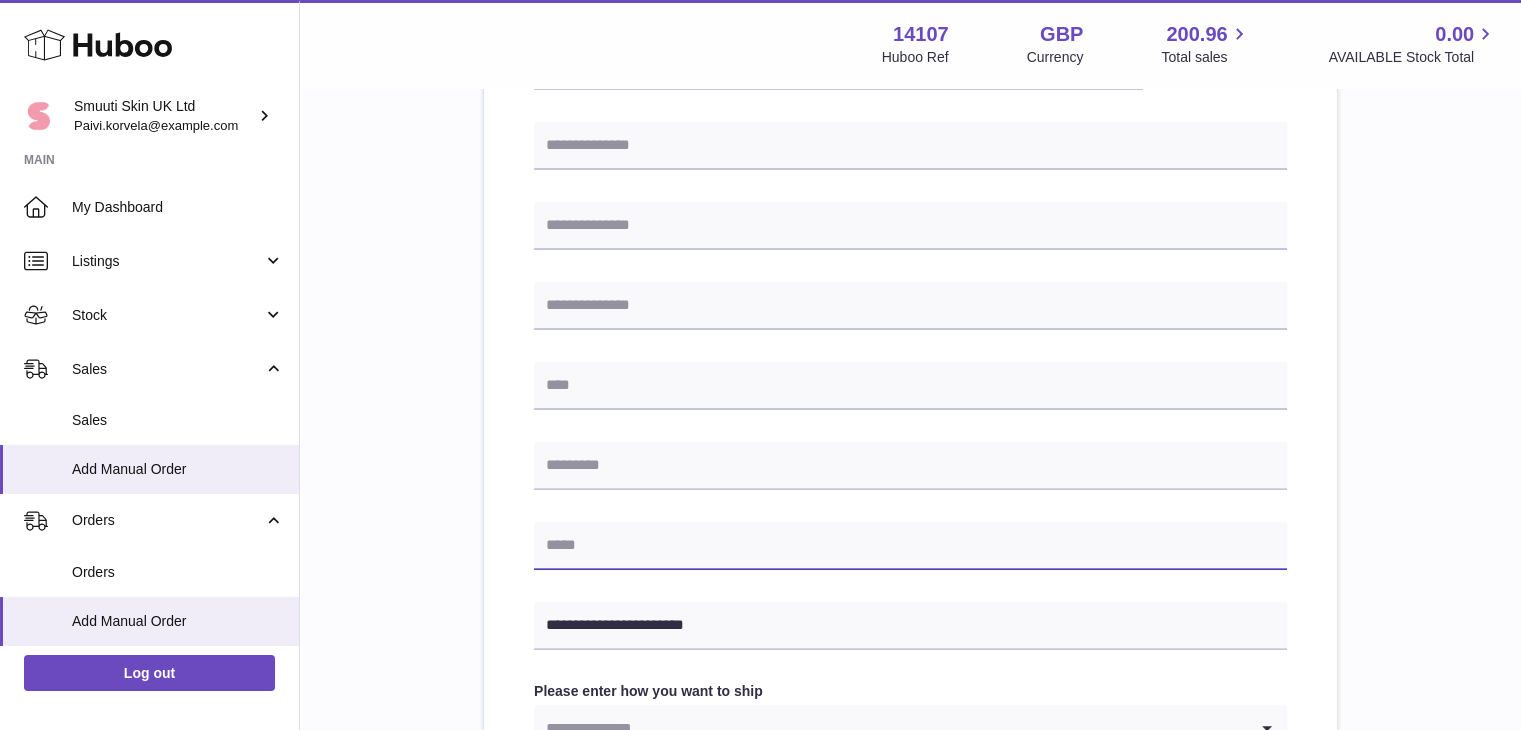 click at bounding box center (910, 546) 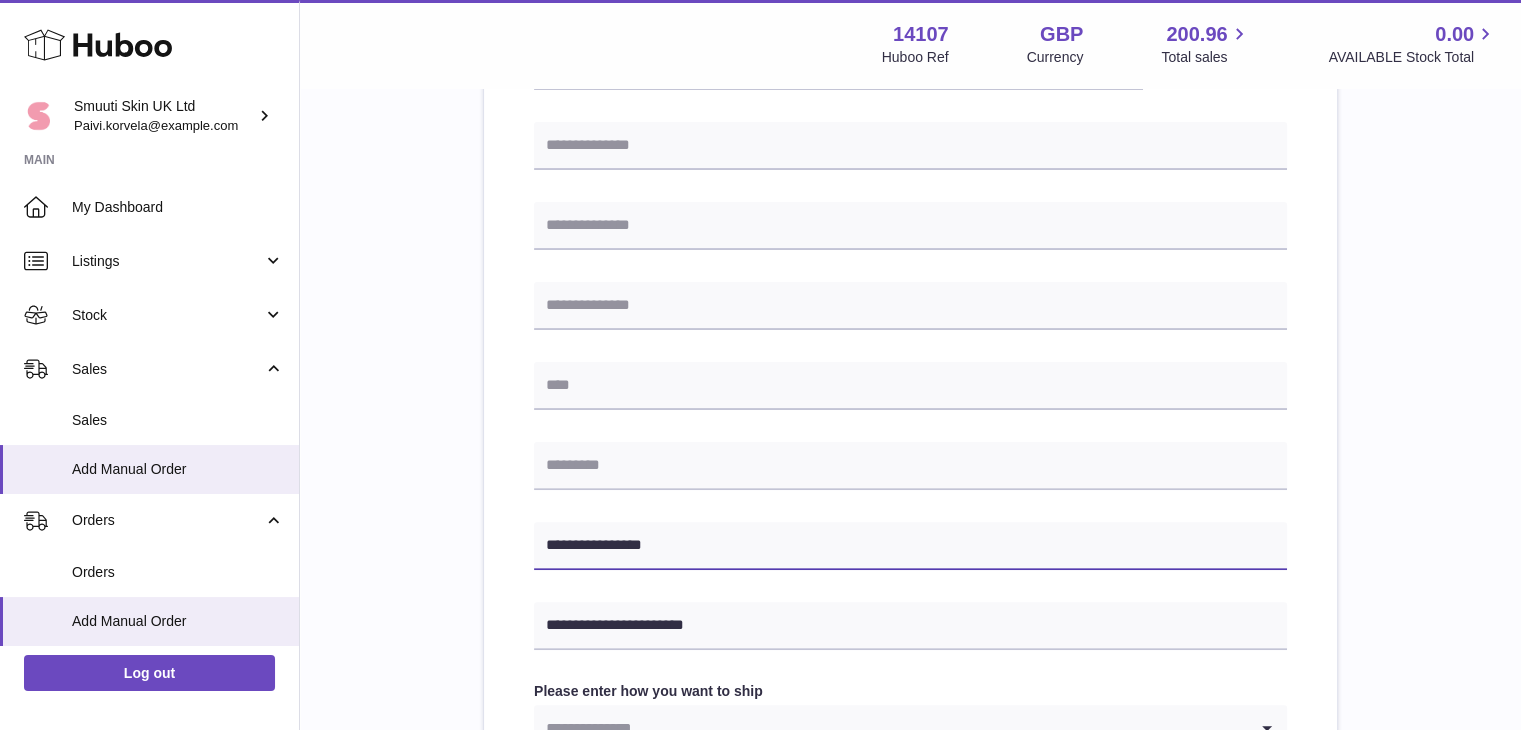 type on "**********" 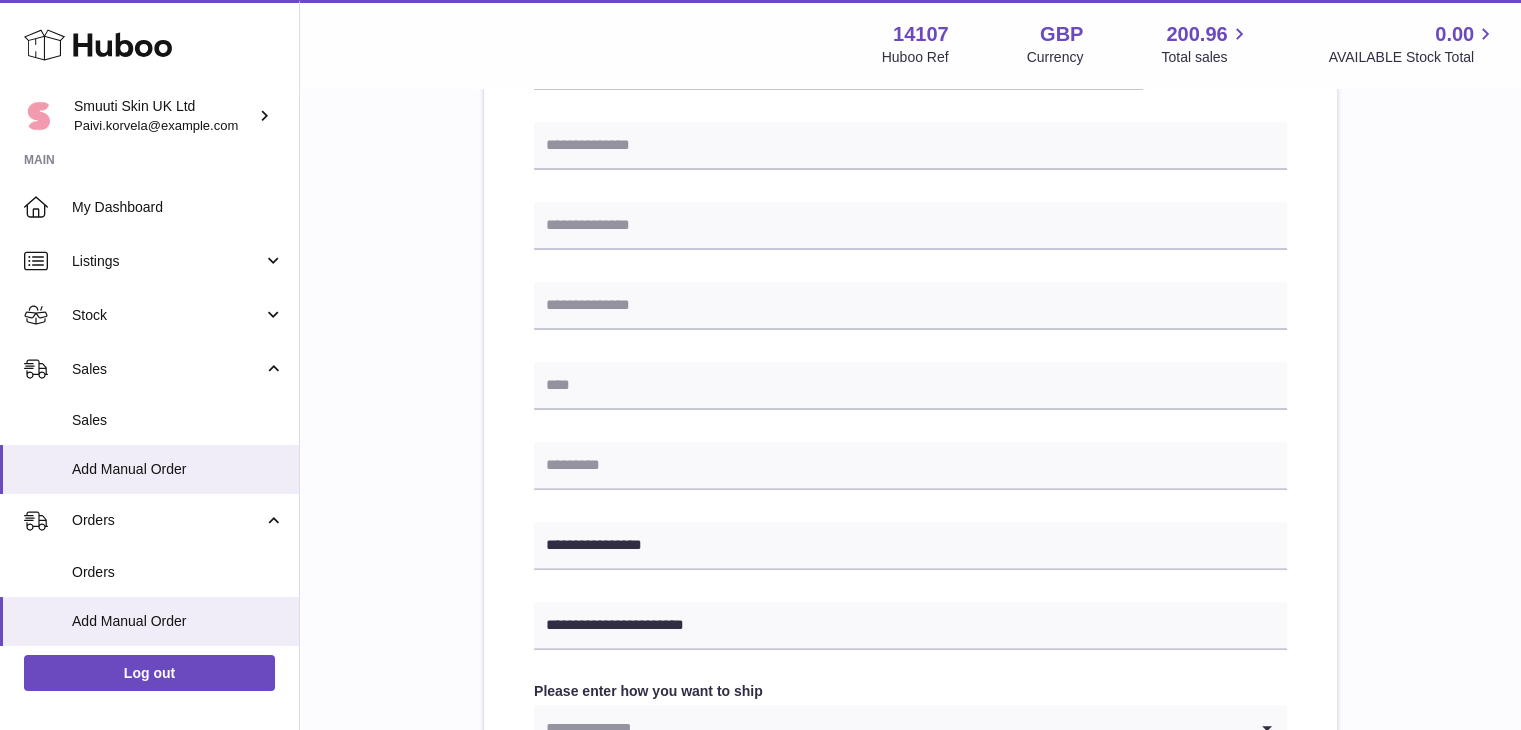 click on "**********" at bounding box center [910, 398] 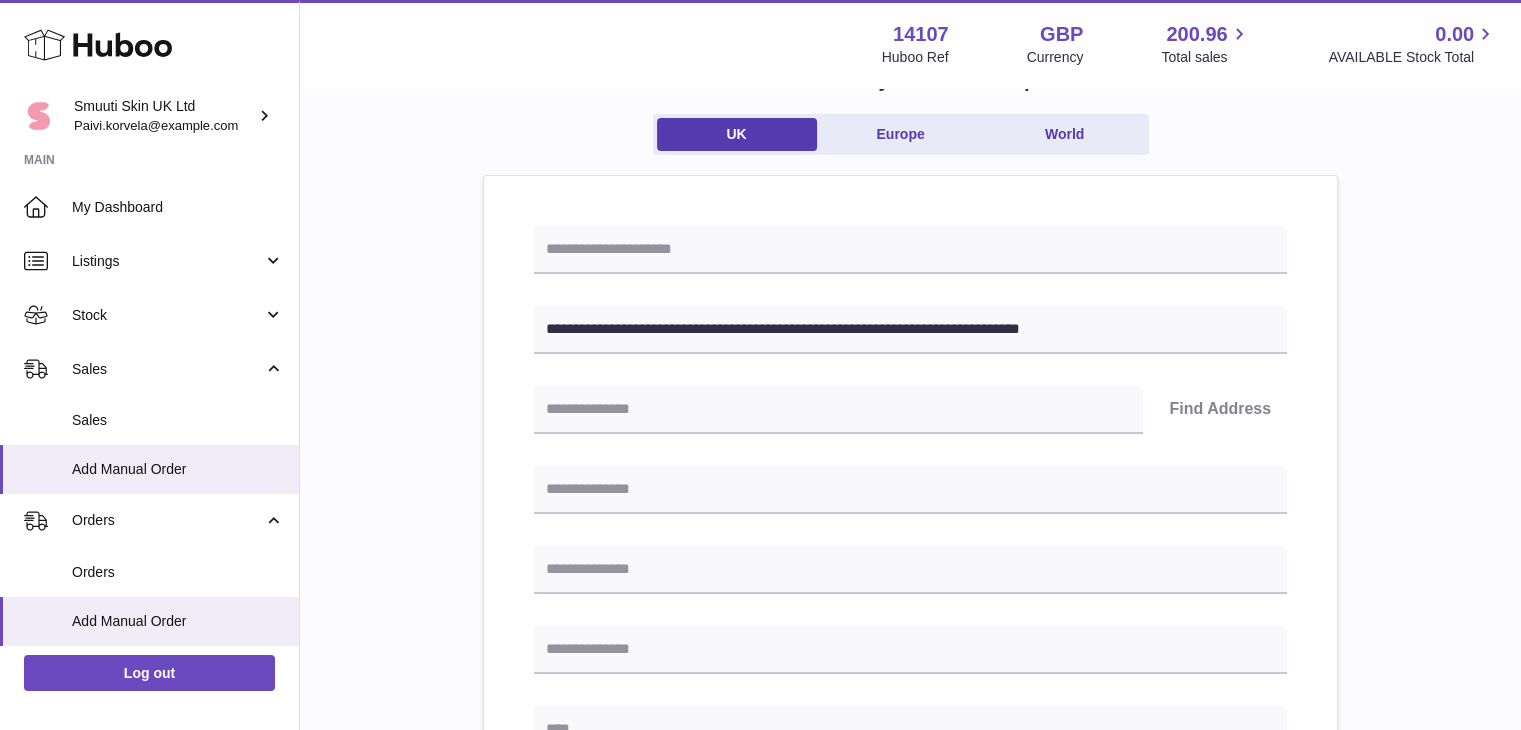 scroll, scrollTop: 139, scrollLeft: 0, axis: vertical 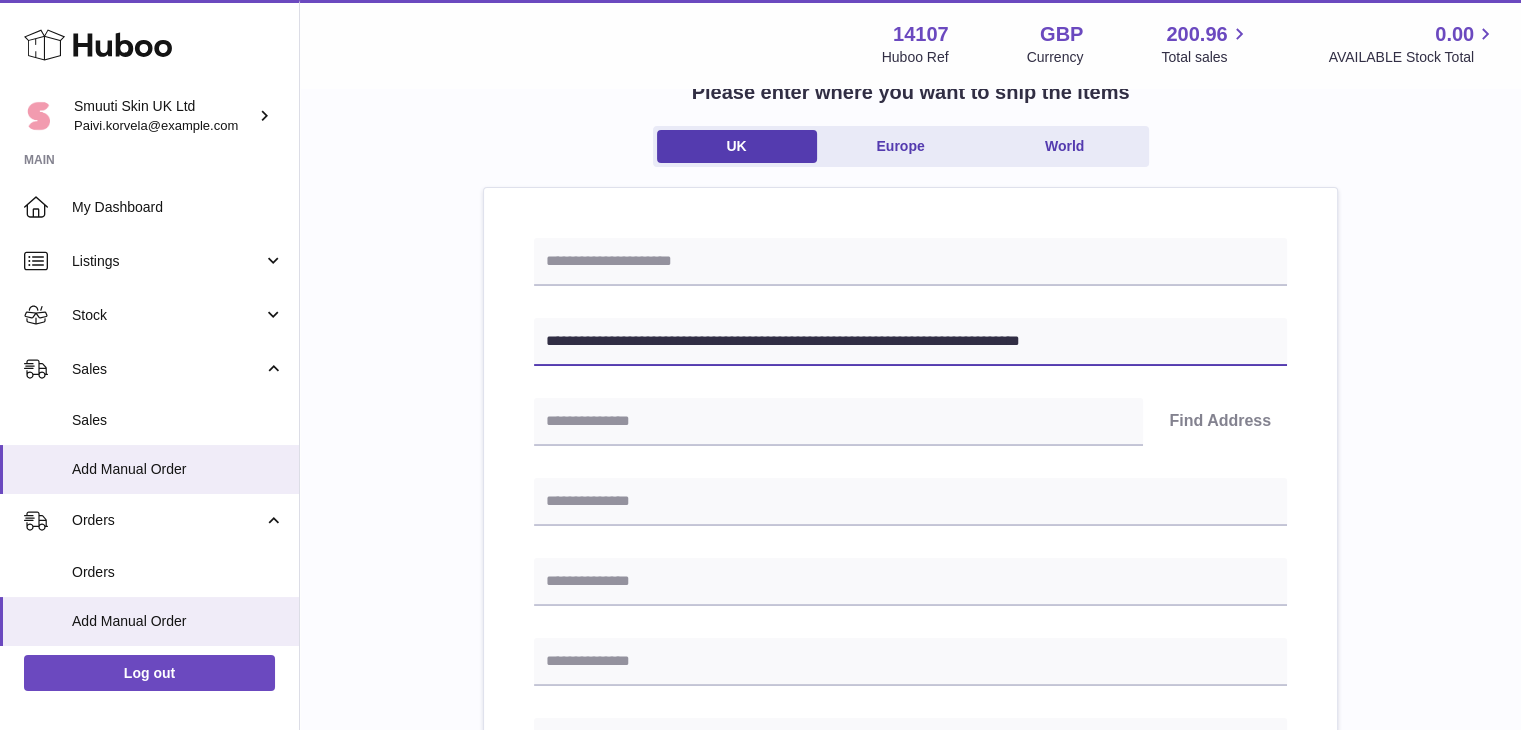 drag, startPoint x: 760, startPoint y: 333, endPoint x: 654, endPoint y: 333, distance: 106 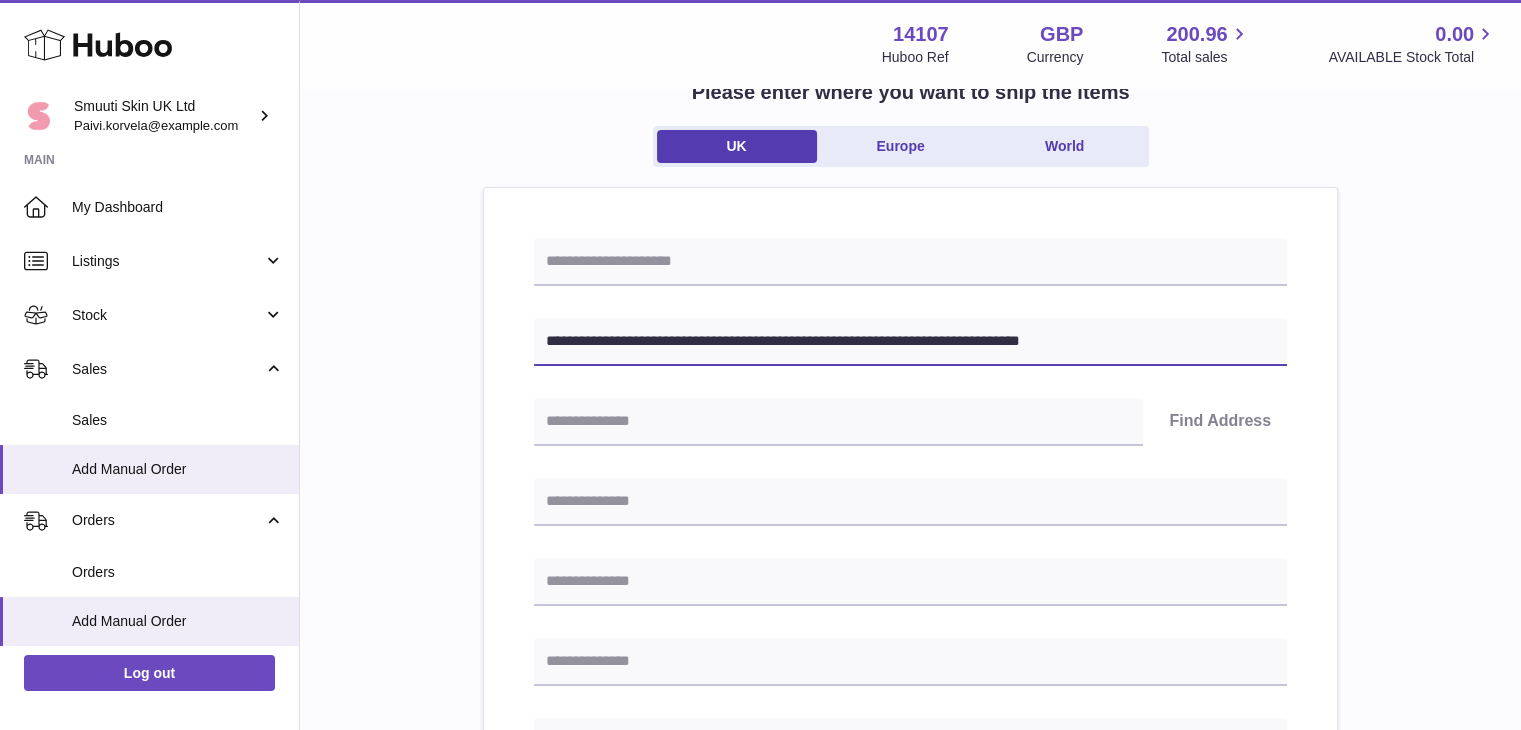 click on "**********" at bounding box center (910, 342) 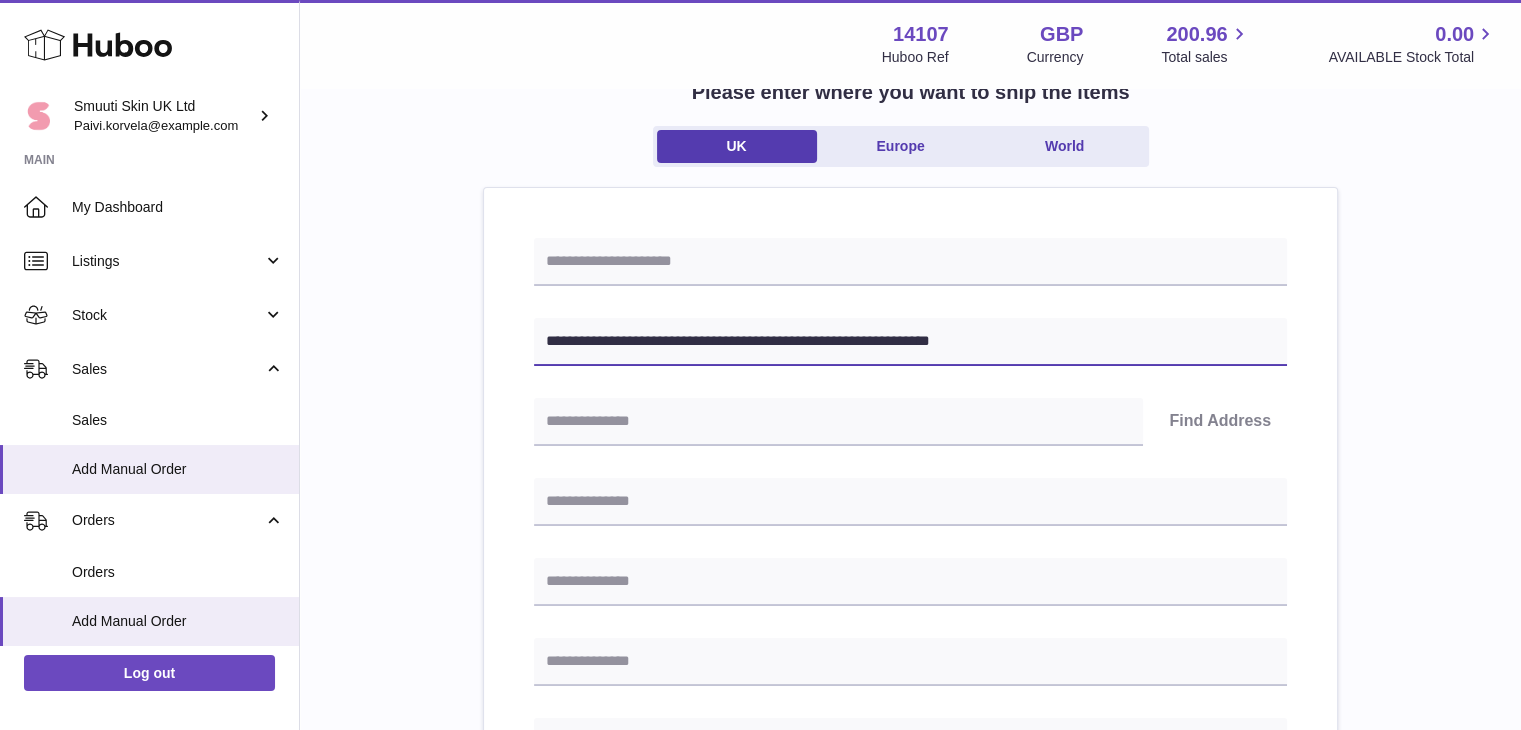 scroll, scrollTop: 283, scrollLeft: 0, axis: vertical 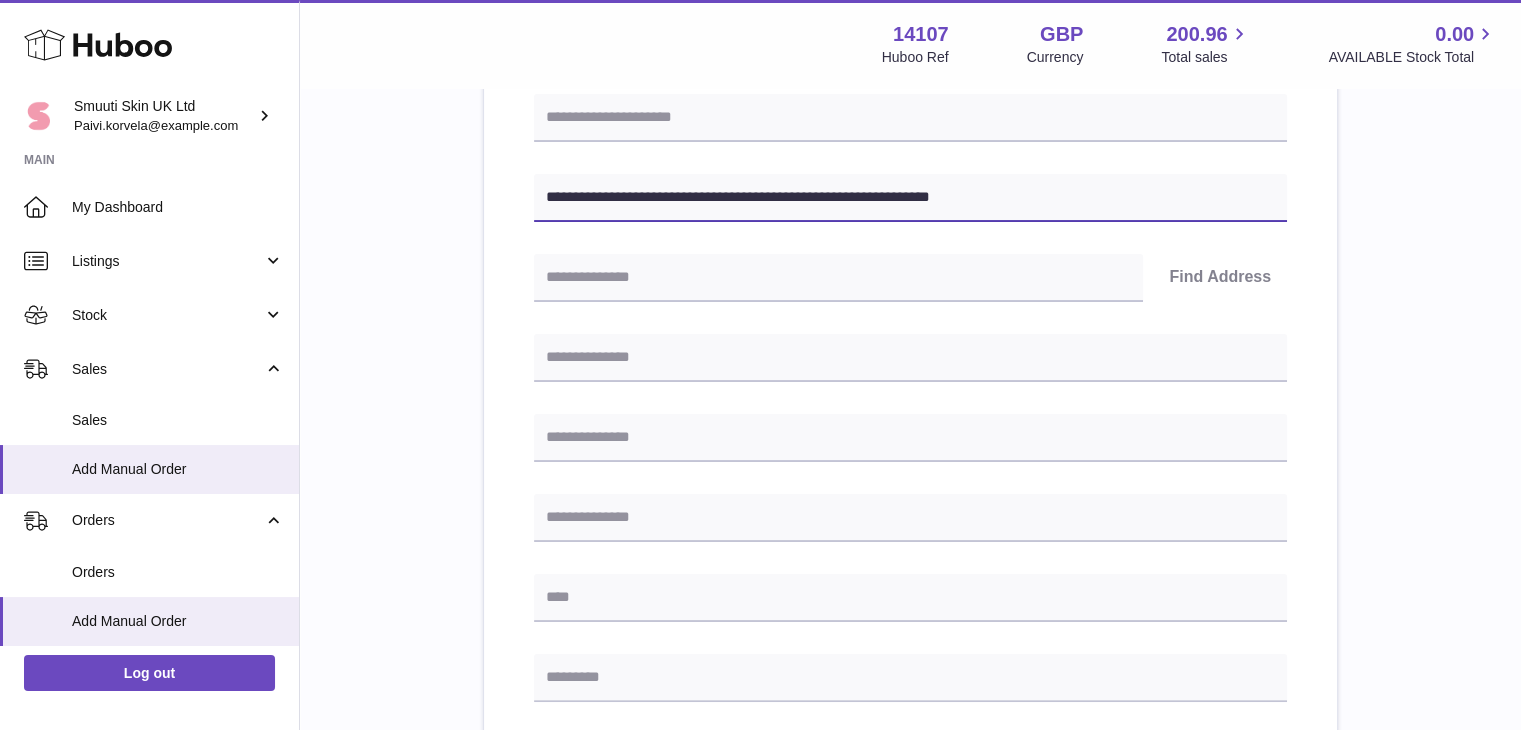 type on "**********" 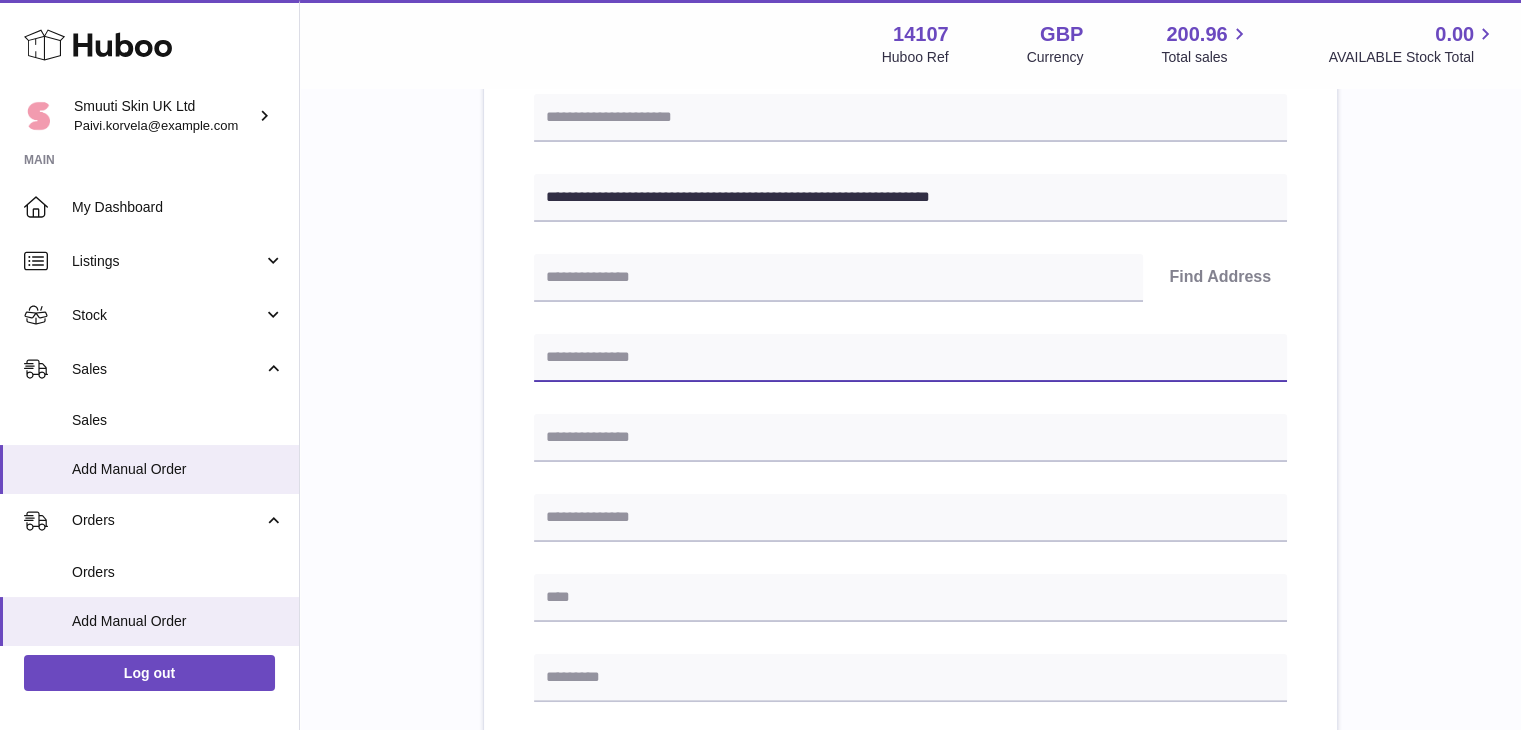 click at bounding box center [910, 358] 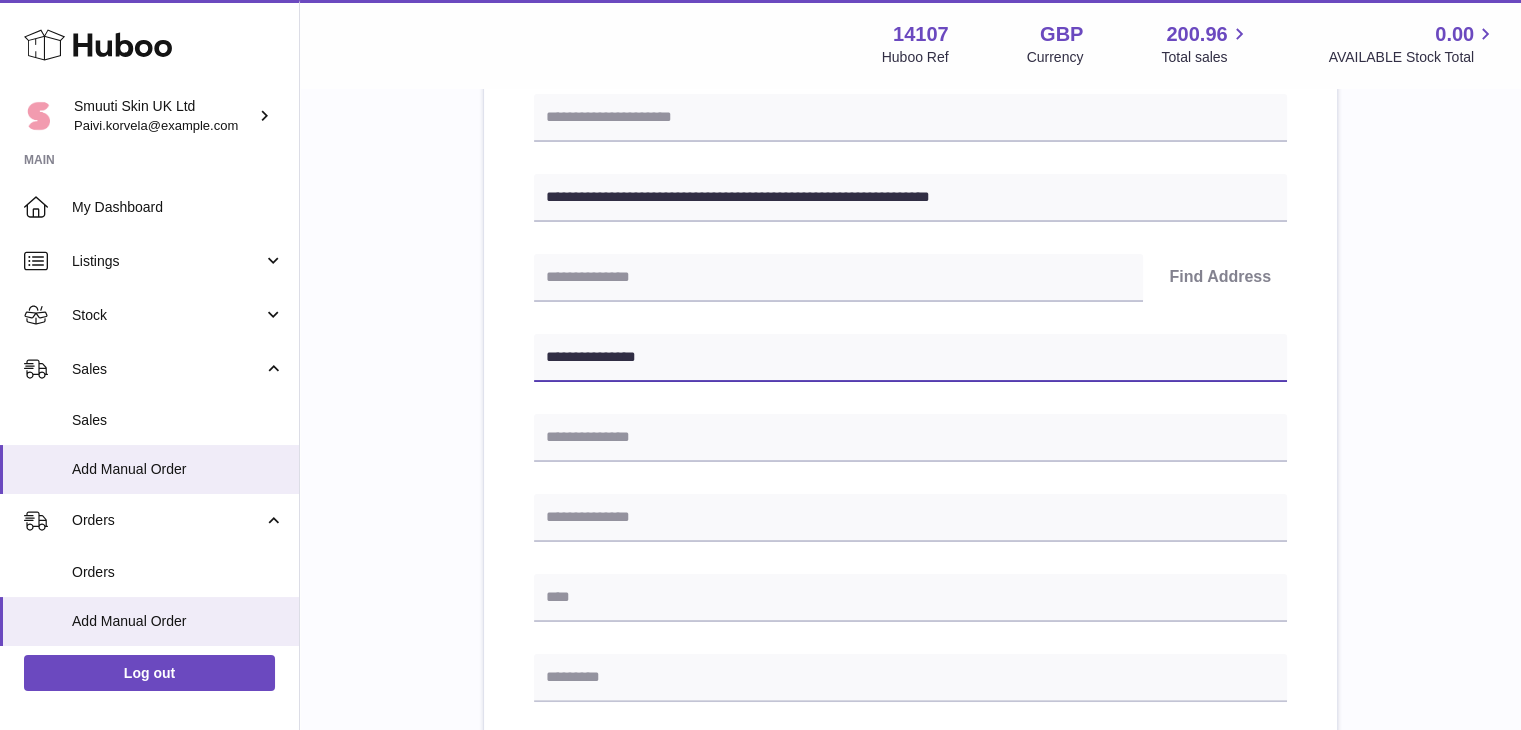 type on "**********" 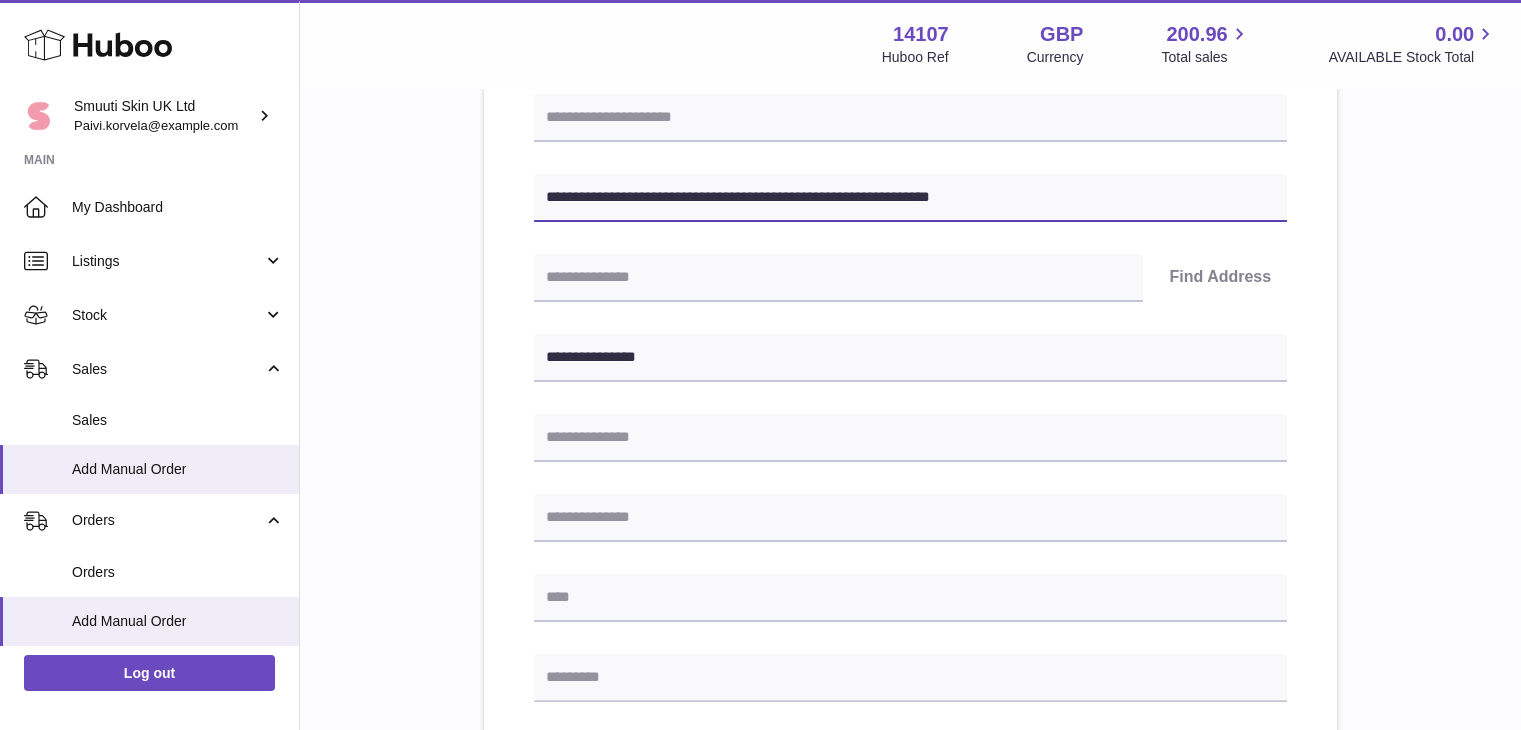 drag, startPoint x: 716, startPoint y: 199, endPoint x: 660, endPoint y: 199, distance: 56 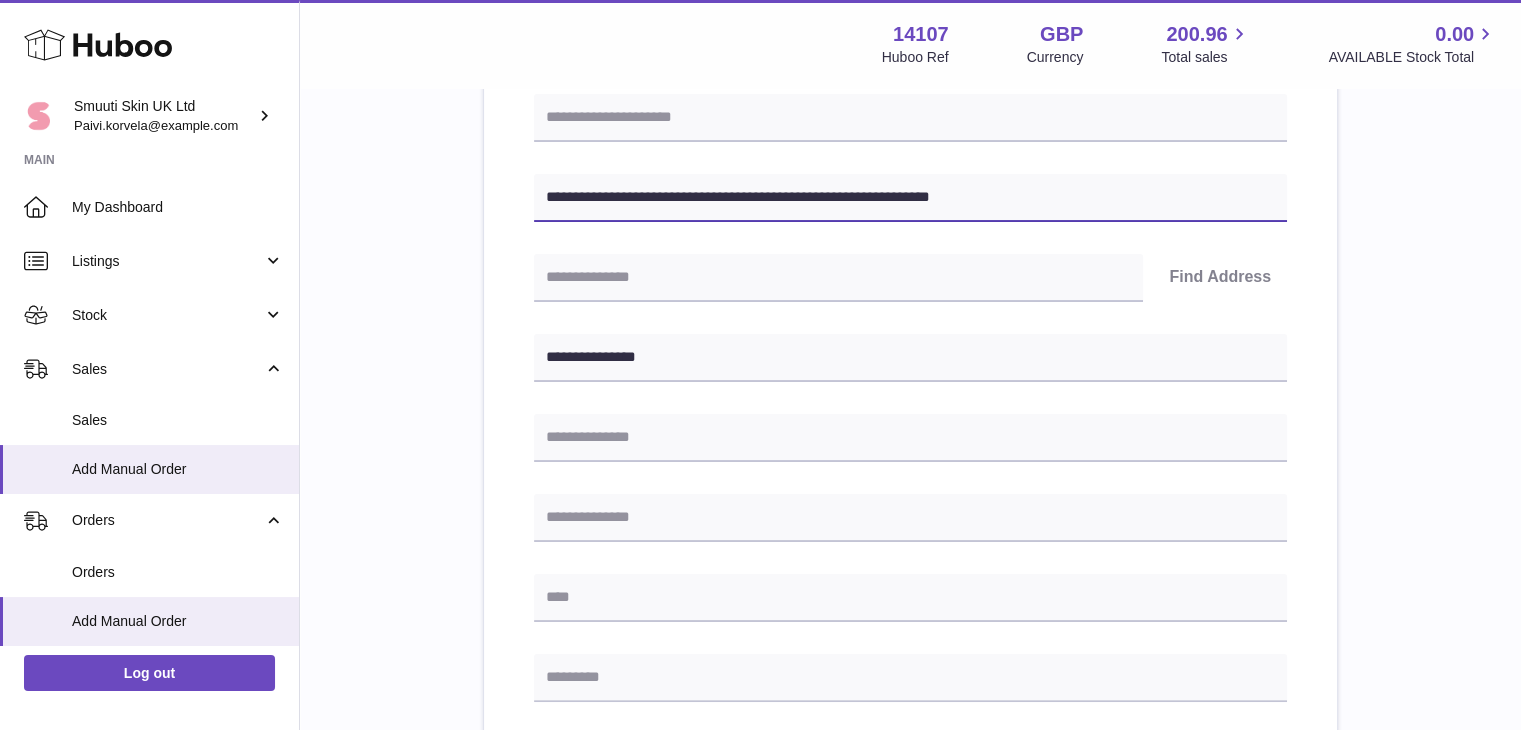 click on "**********" at bounding box center [910, 198] 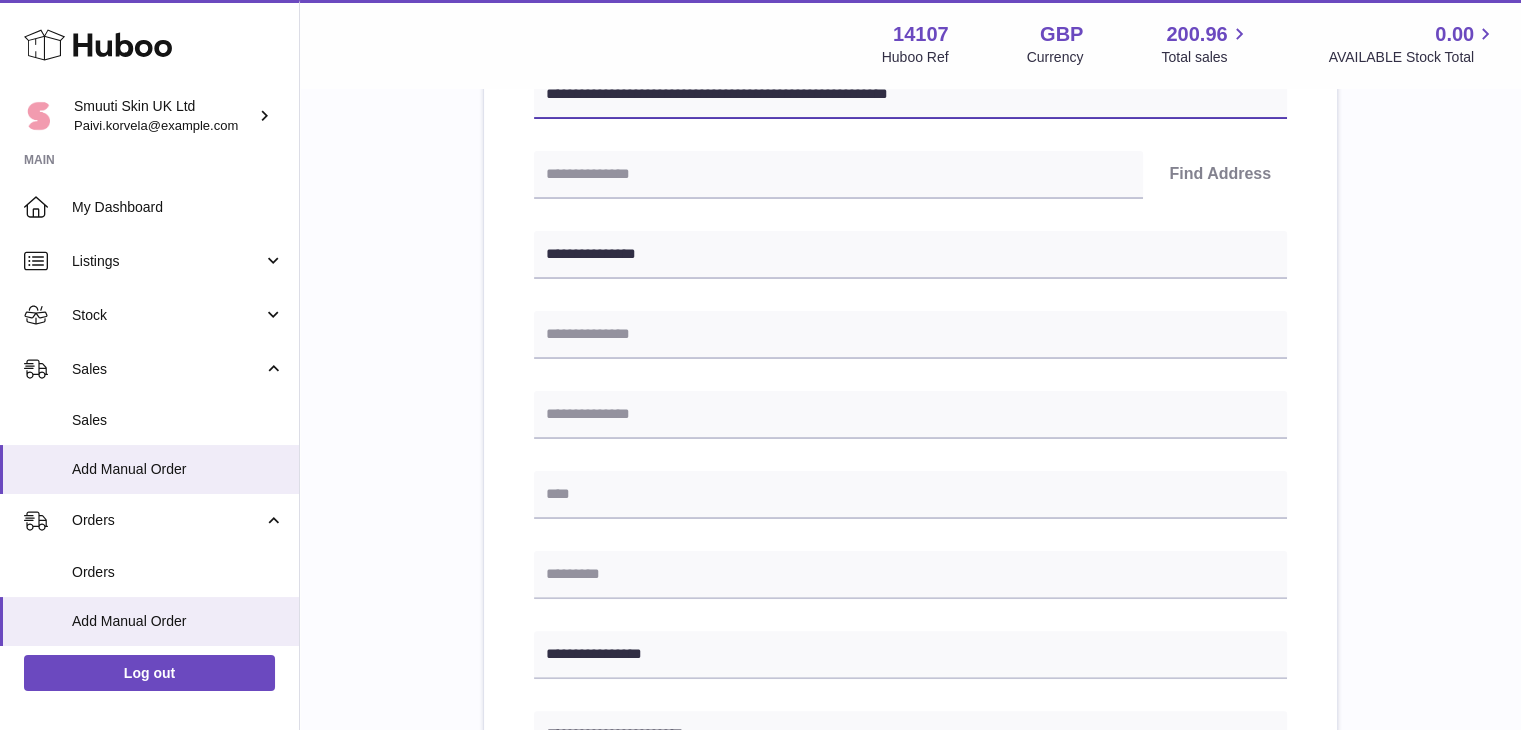 scroll, scrollTop: 391, scrollLeft: 0, axis: vertical 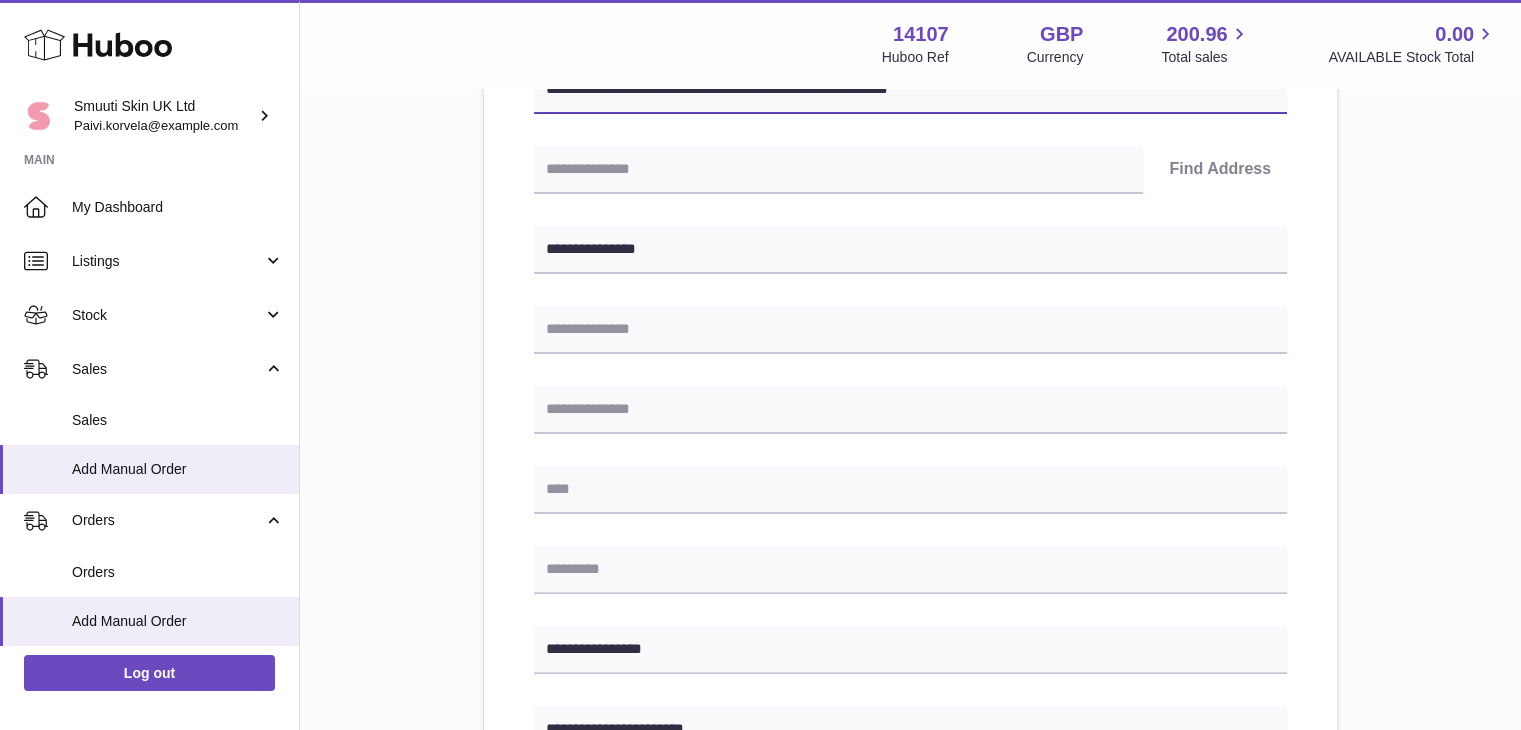 type on "**********" 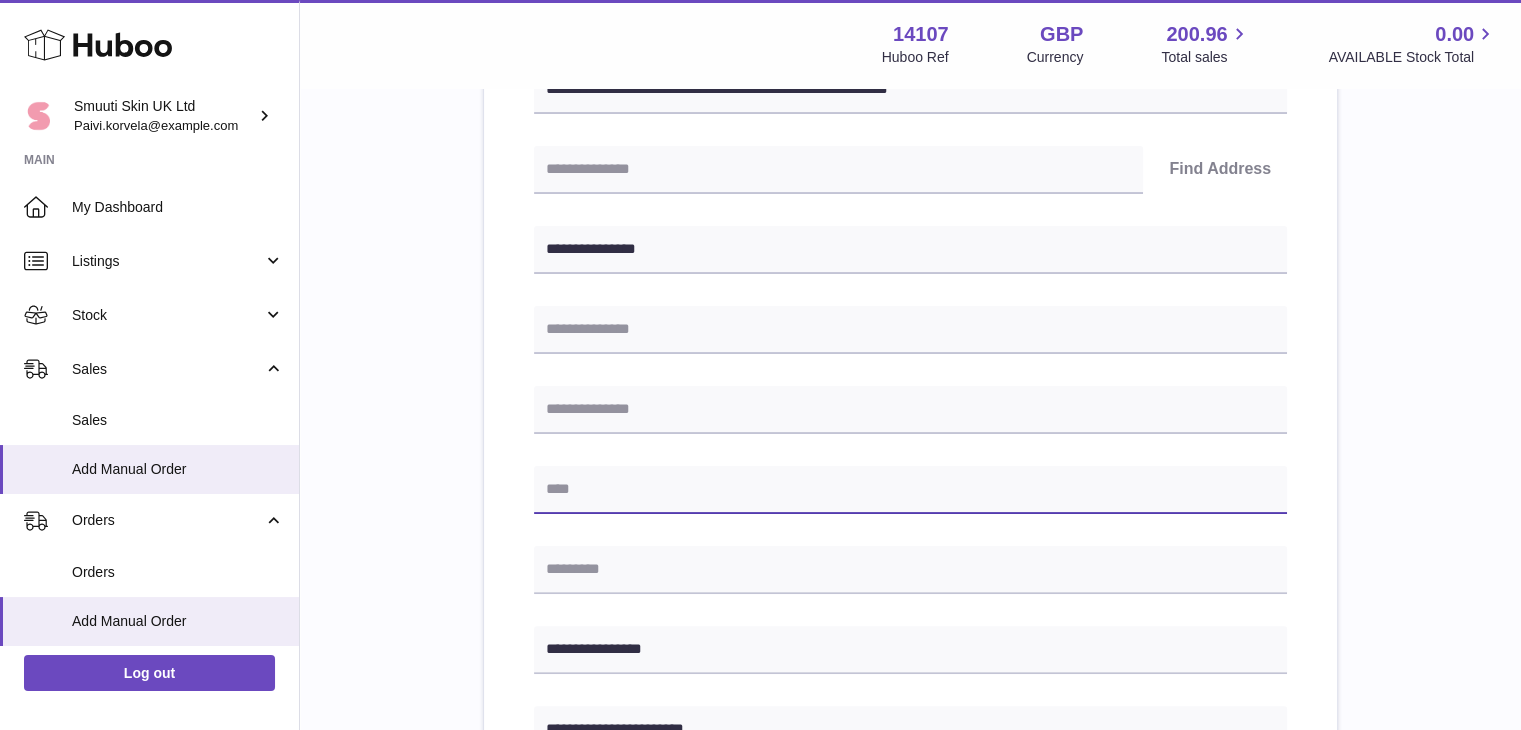 click at bounding box center [910, 490] 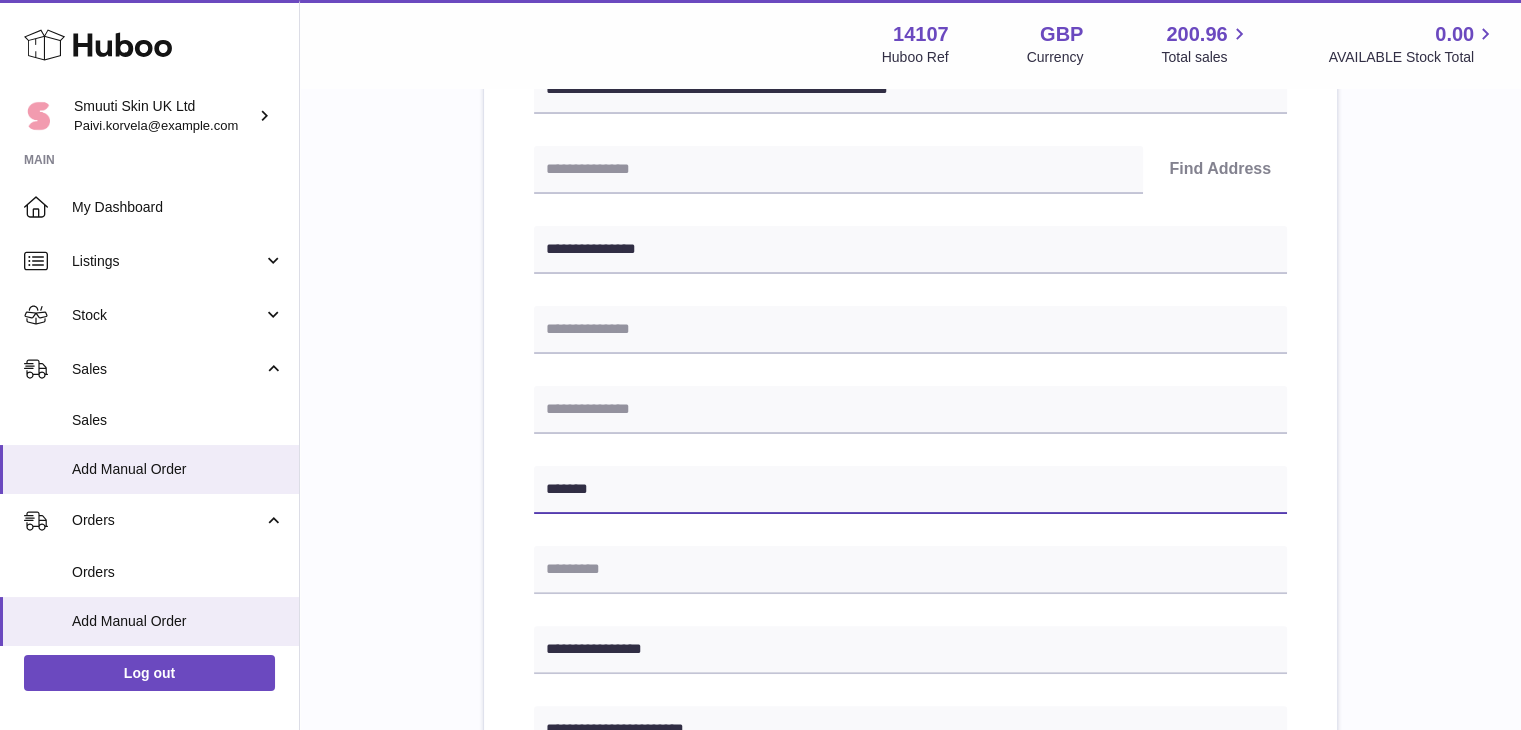 type on "*******" 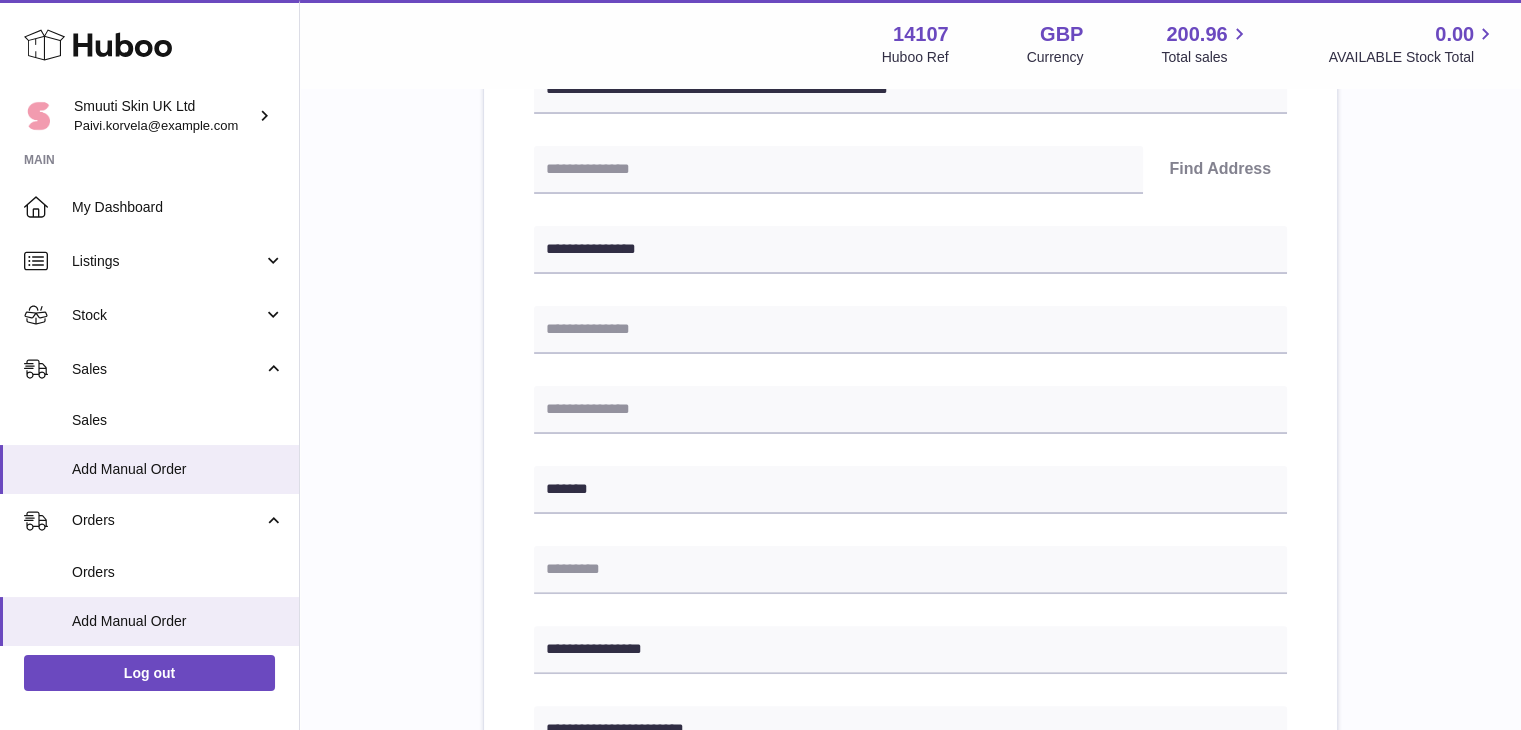 click on "**********" at bounding box center [910, 502] 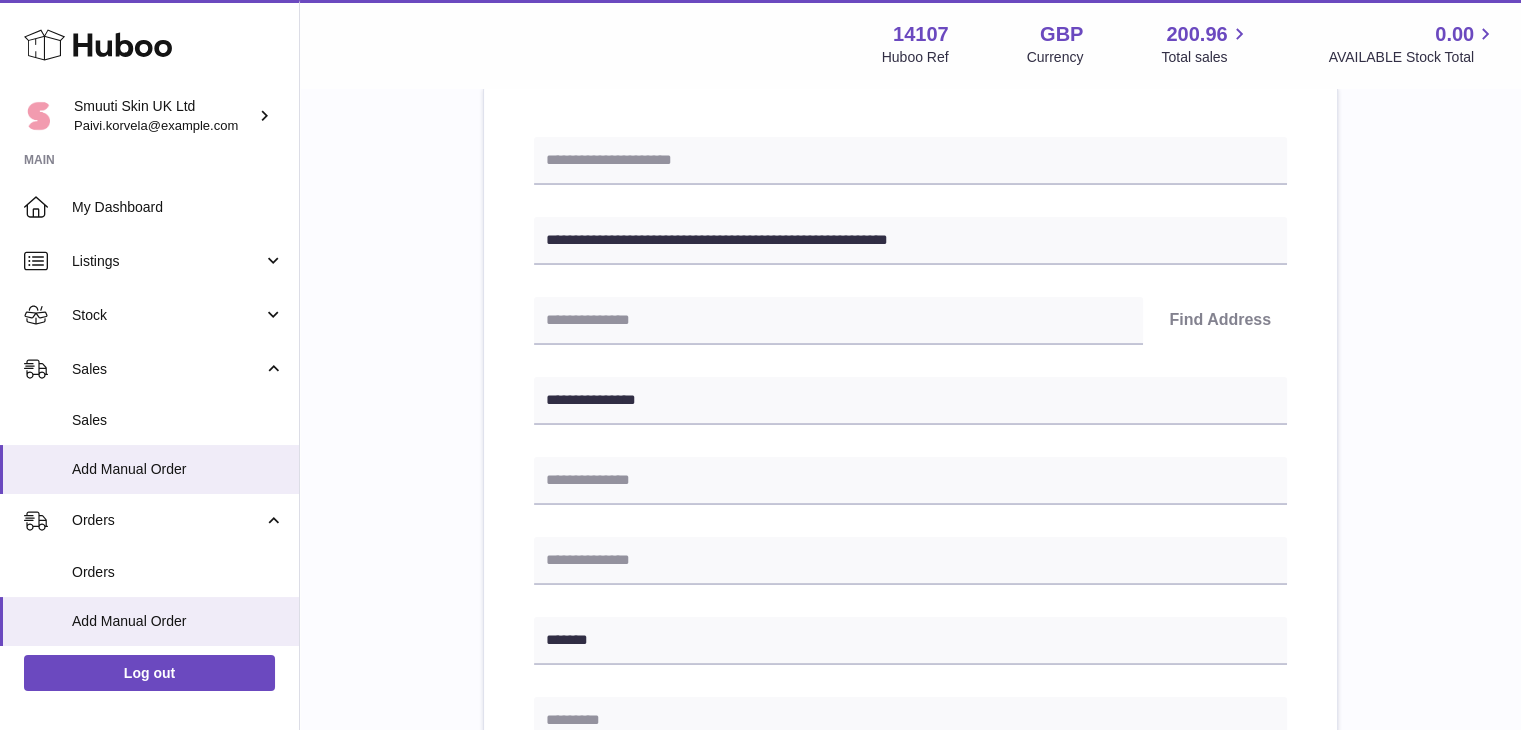 scroll, scrollTop: 236, scrollLeft: 0, axis: vertical 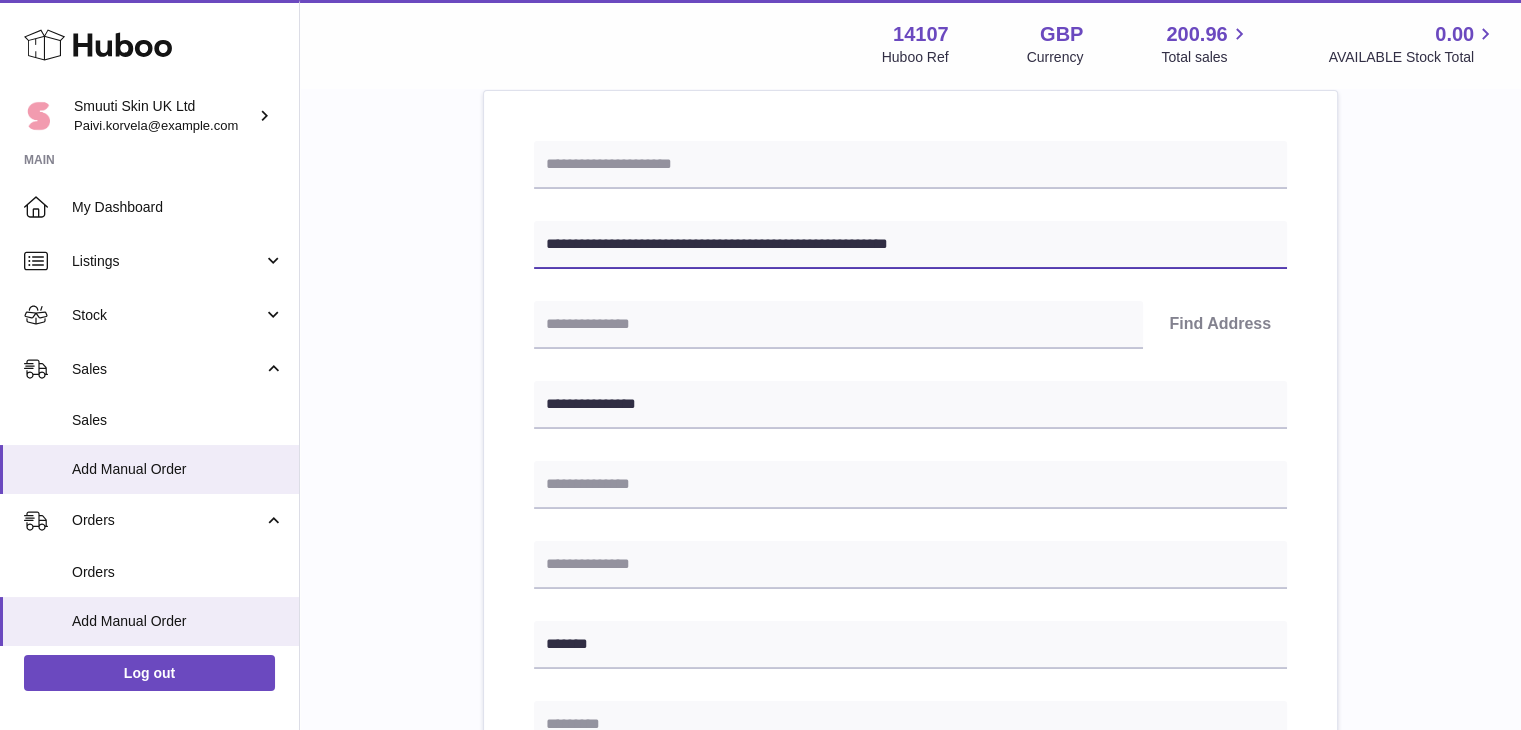 drag, startPoint x: 983, startPoint y: 241, endPoint x: 902, endPoint y: 236, distance: 81.154175 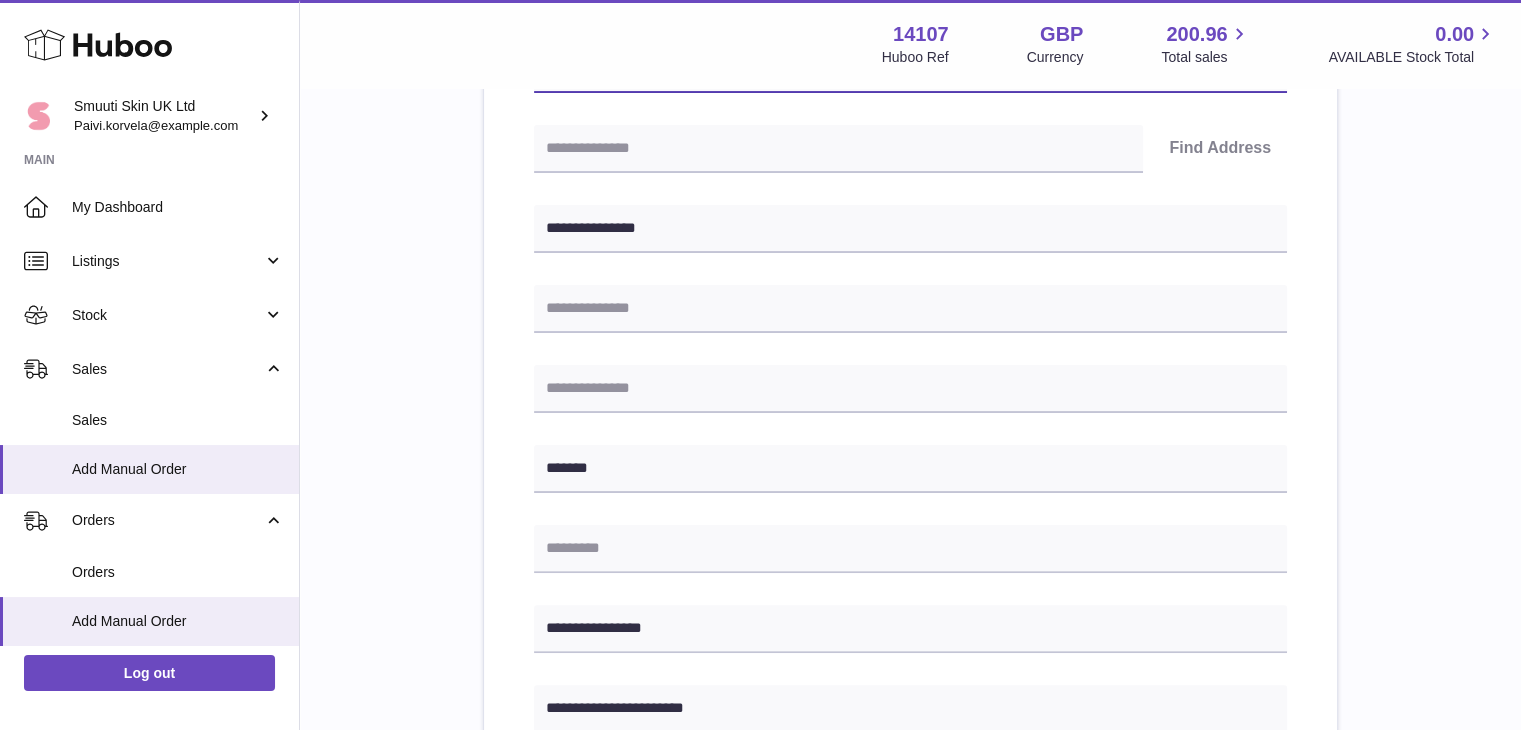 scroll, scrollTop: 414, scrollLeft: 0, axis: vertical 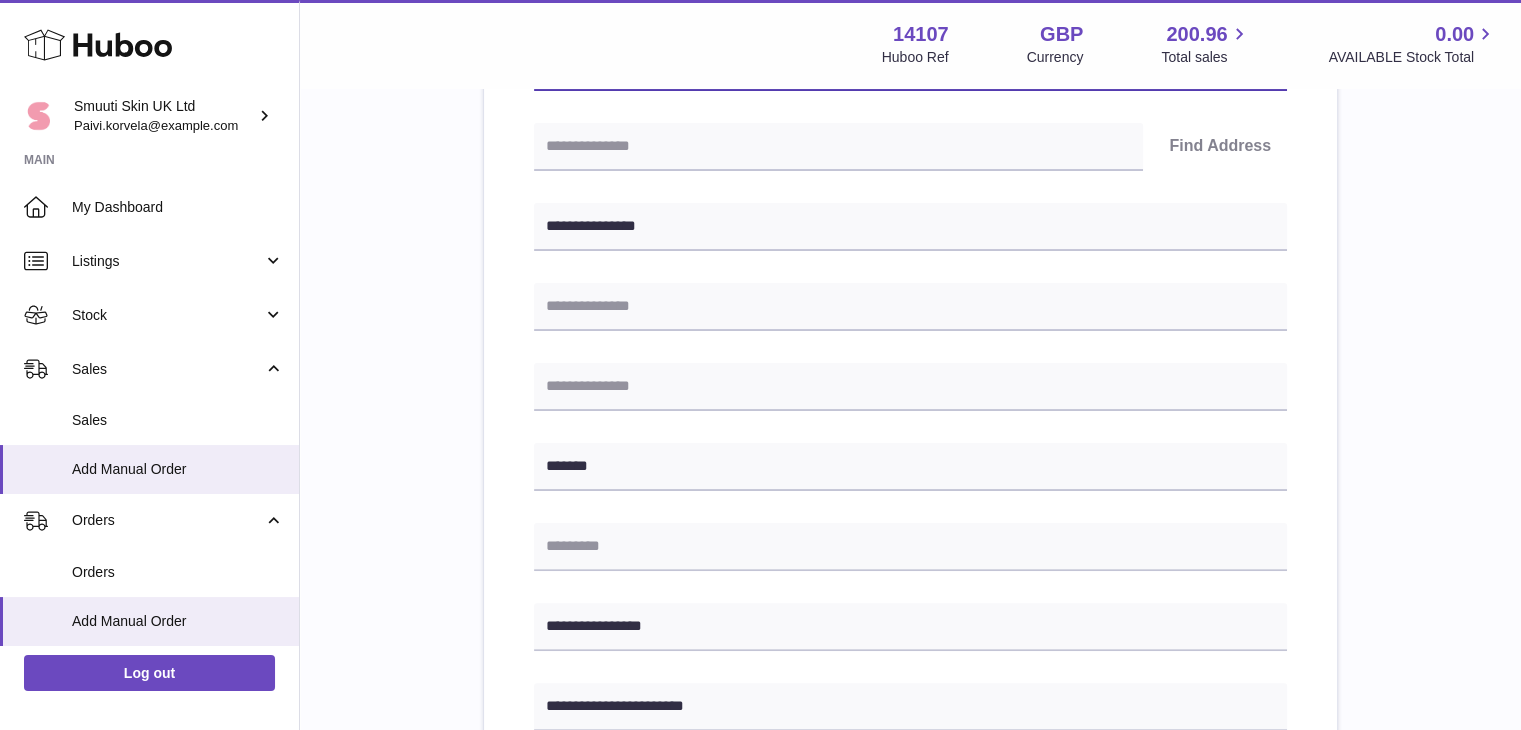 type on "**********" 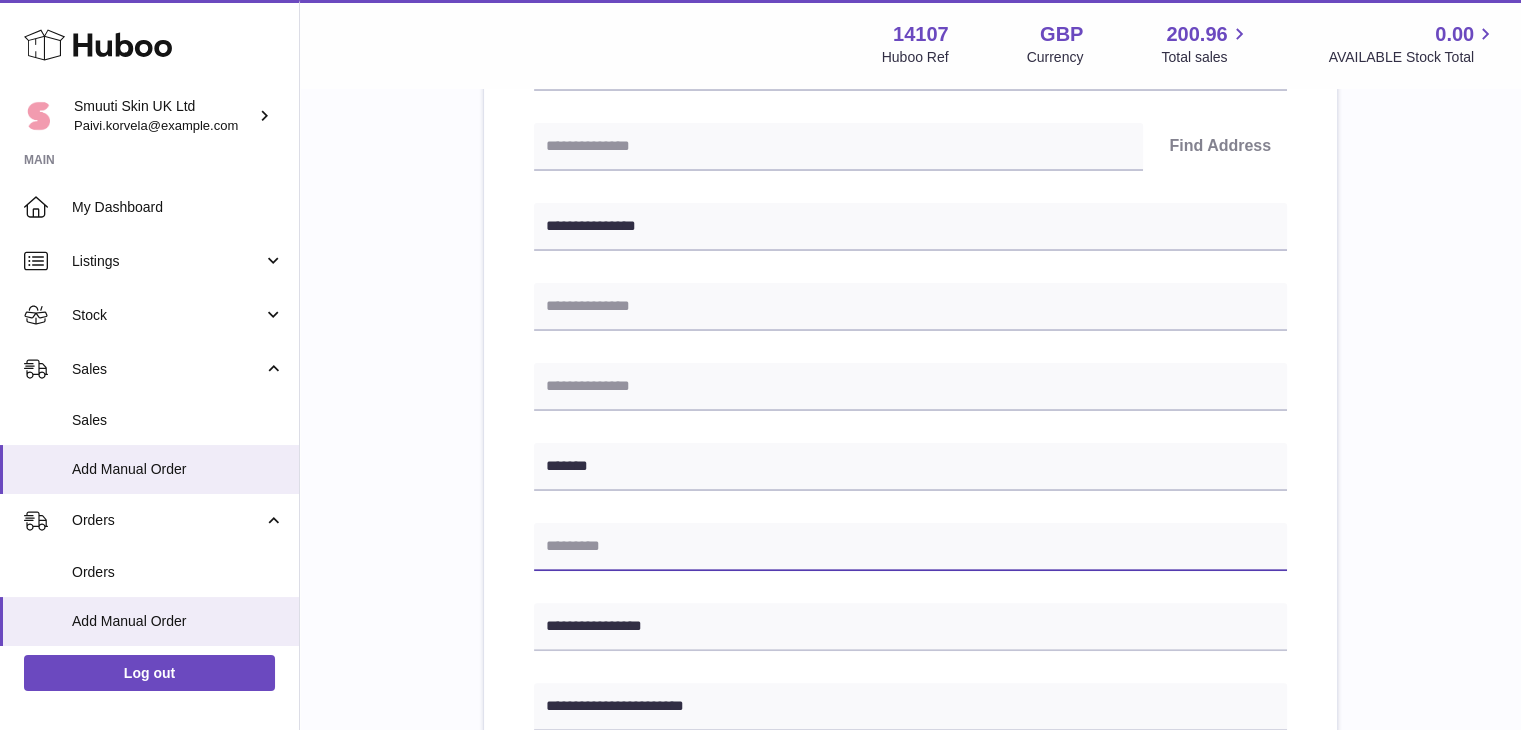 click at bounding box center [910, 547] 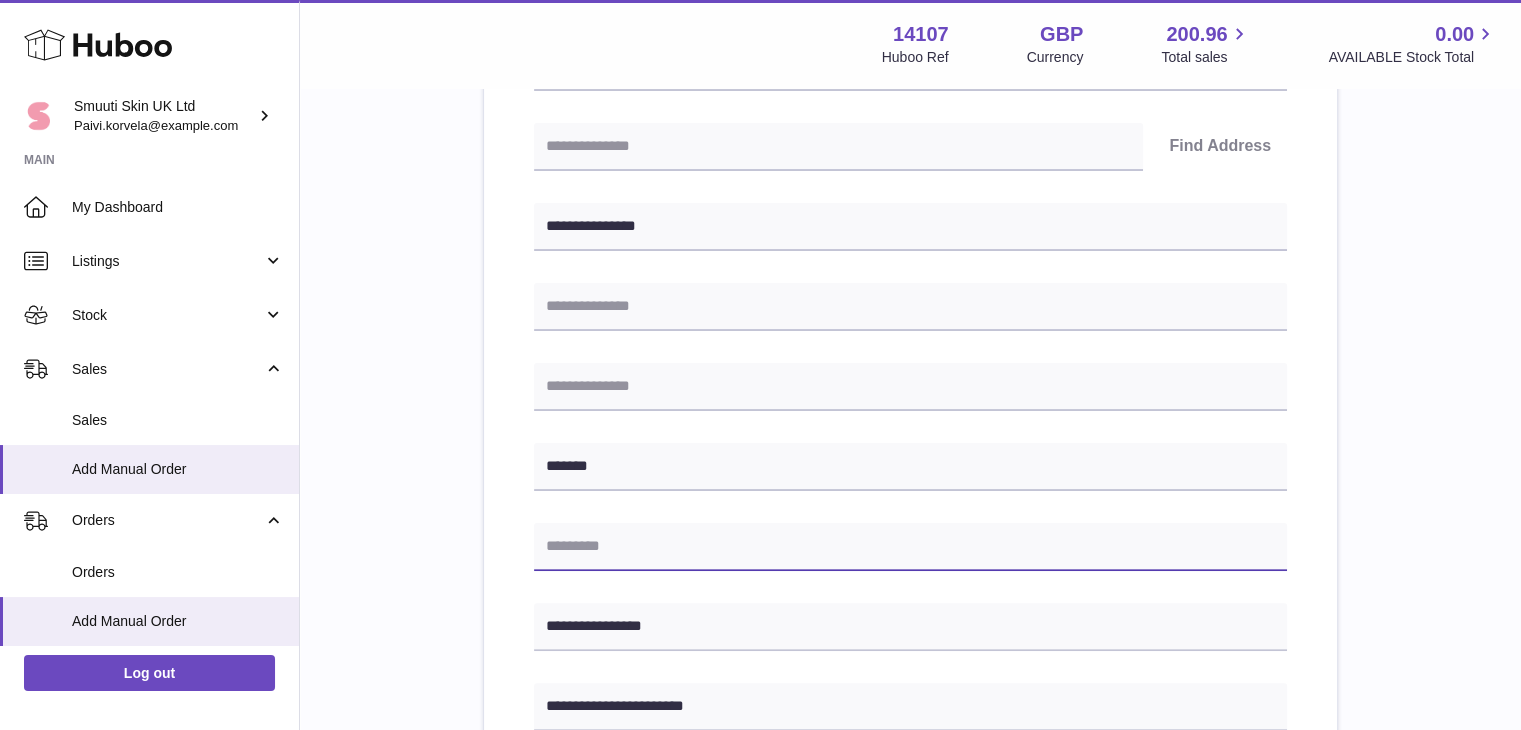 paste on "*******" 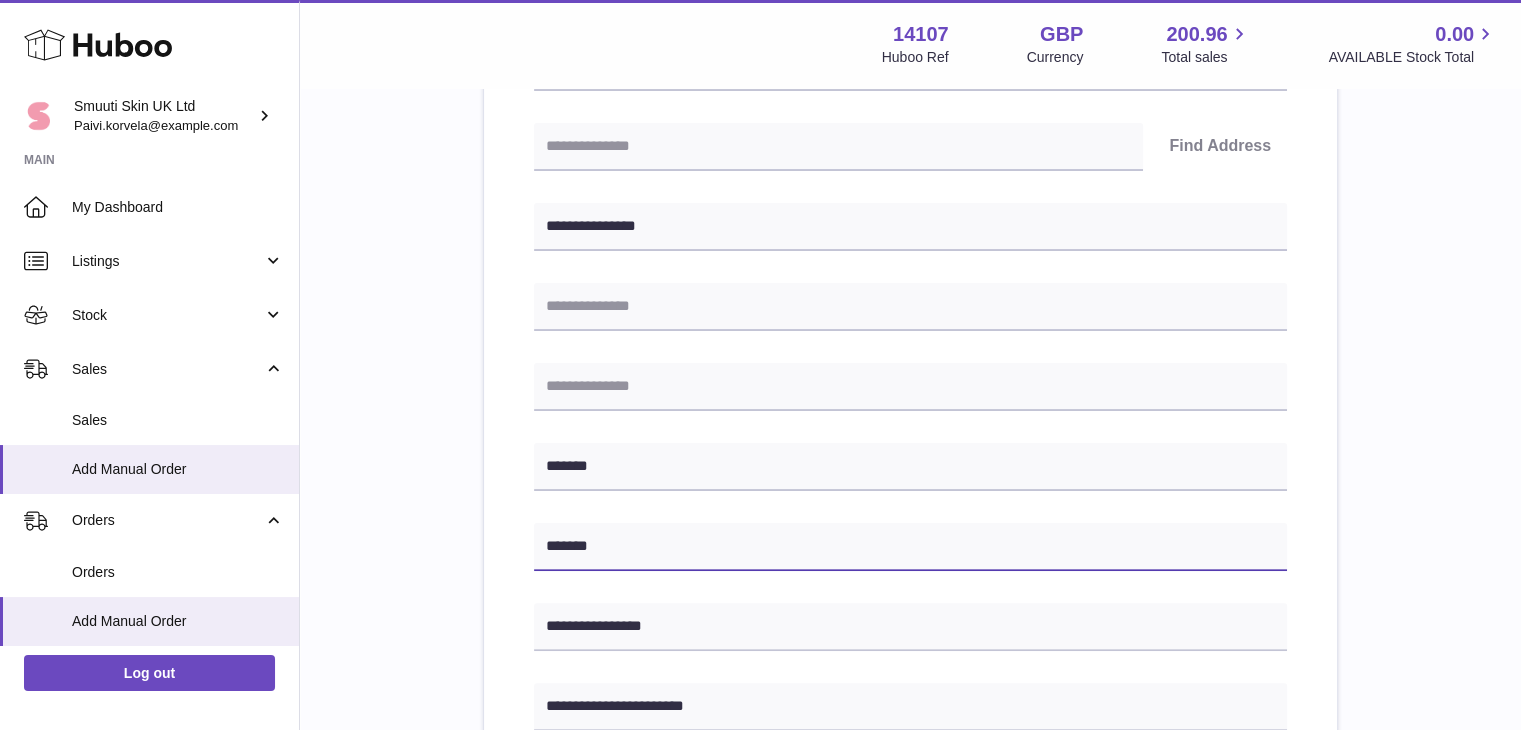 type on "*******" 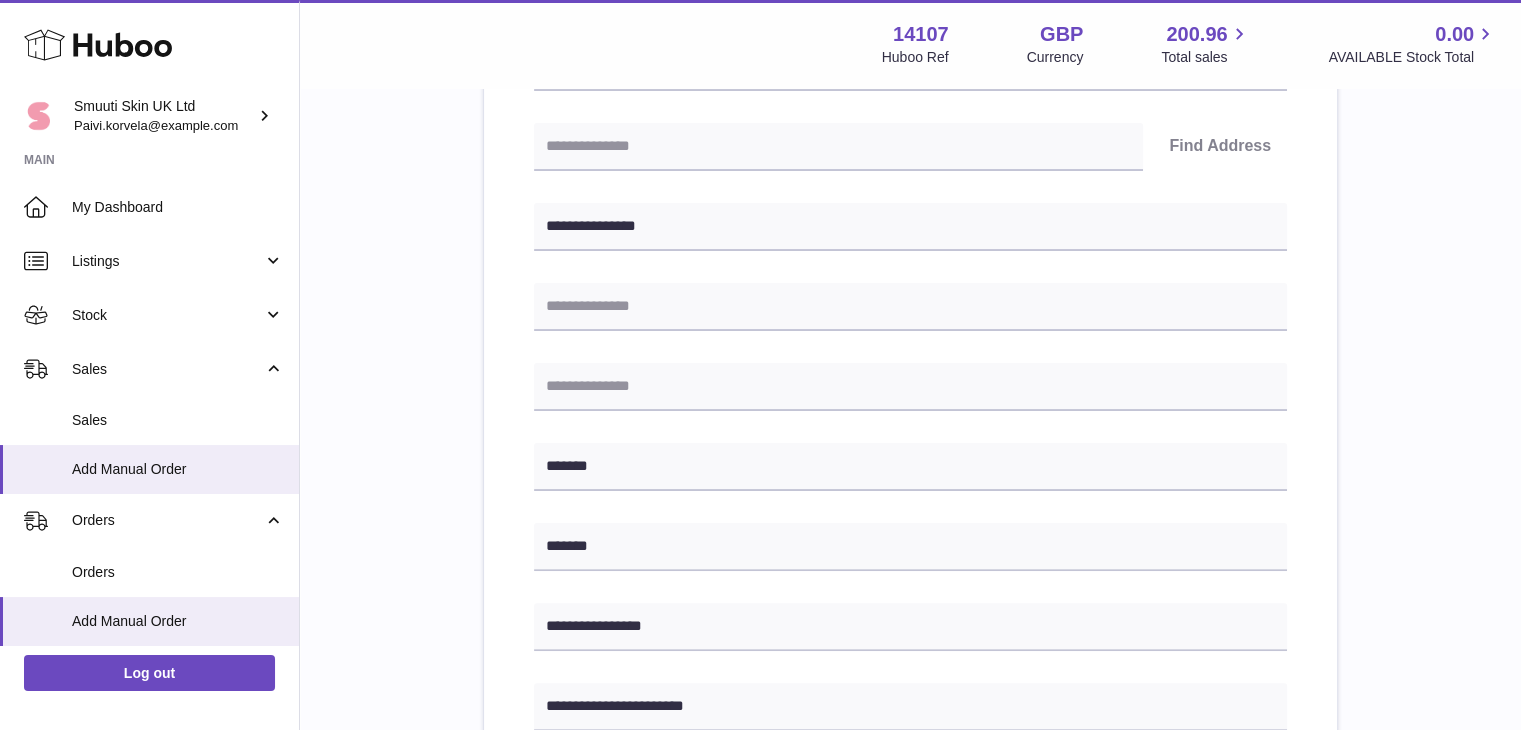 click on "**********" at bounding box center [910, 544] 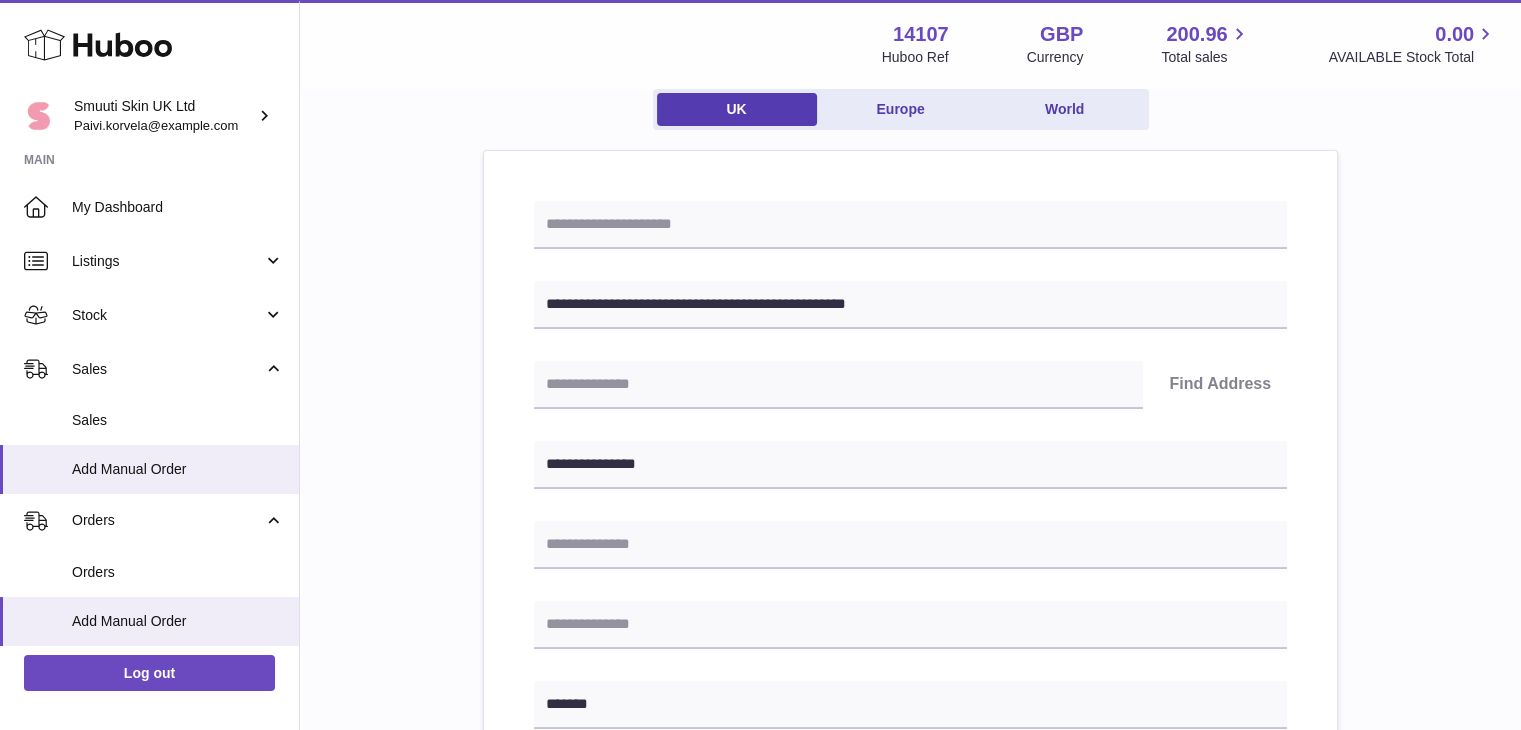 scroll, scrollTop: 140, scrollLeft: 0, axis: vertical 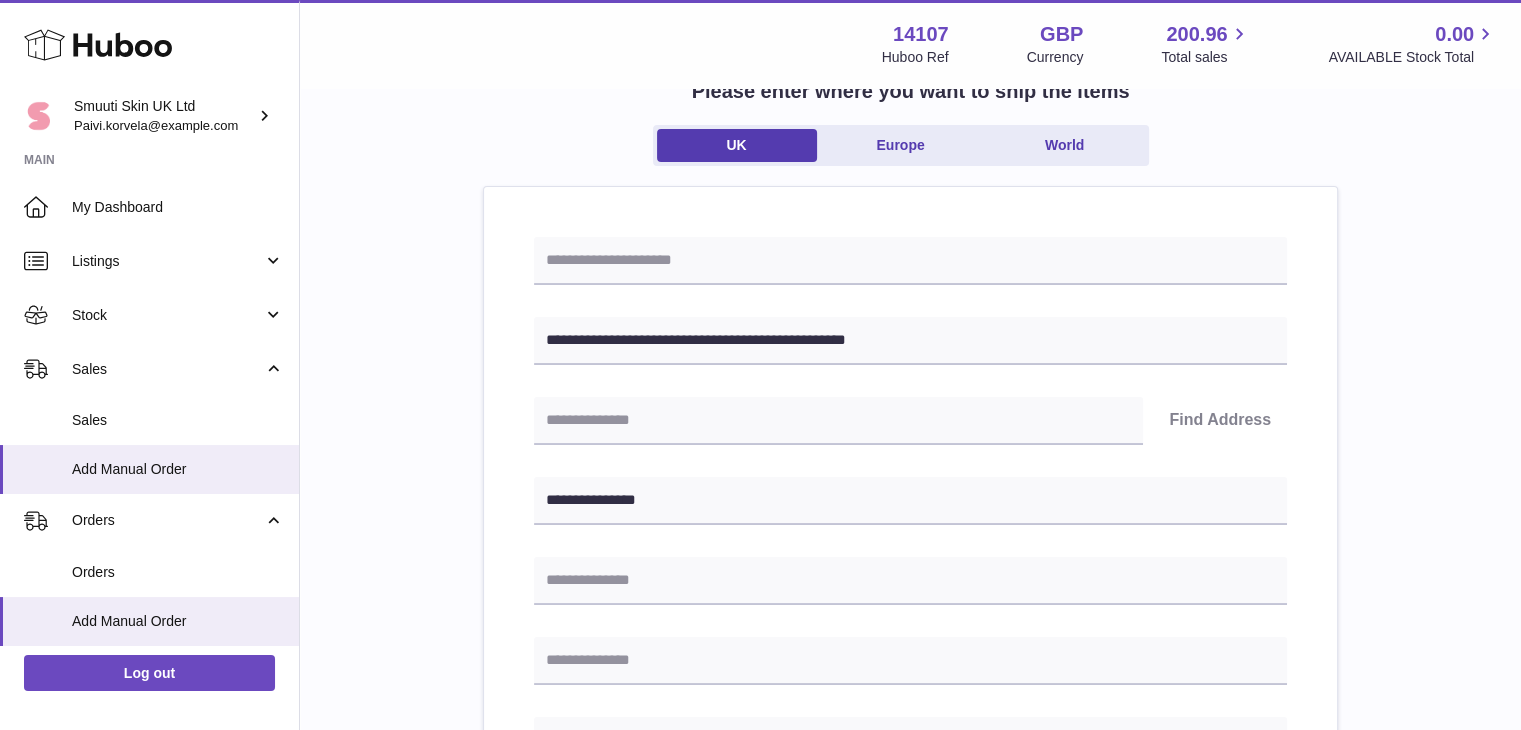 drag, startPoint x: 943, startPoint y: 365, endPoint x: 819, endPoint y: 344, distance: 125.765656 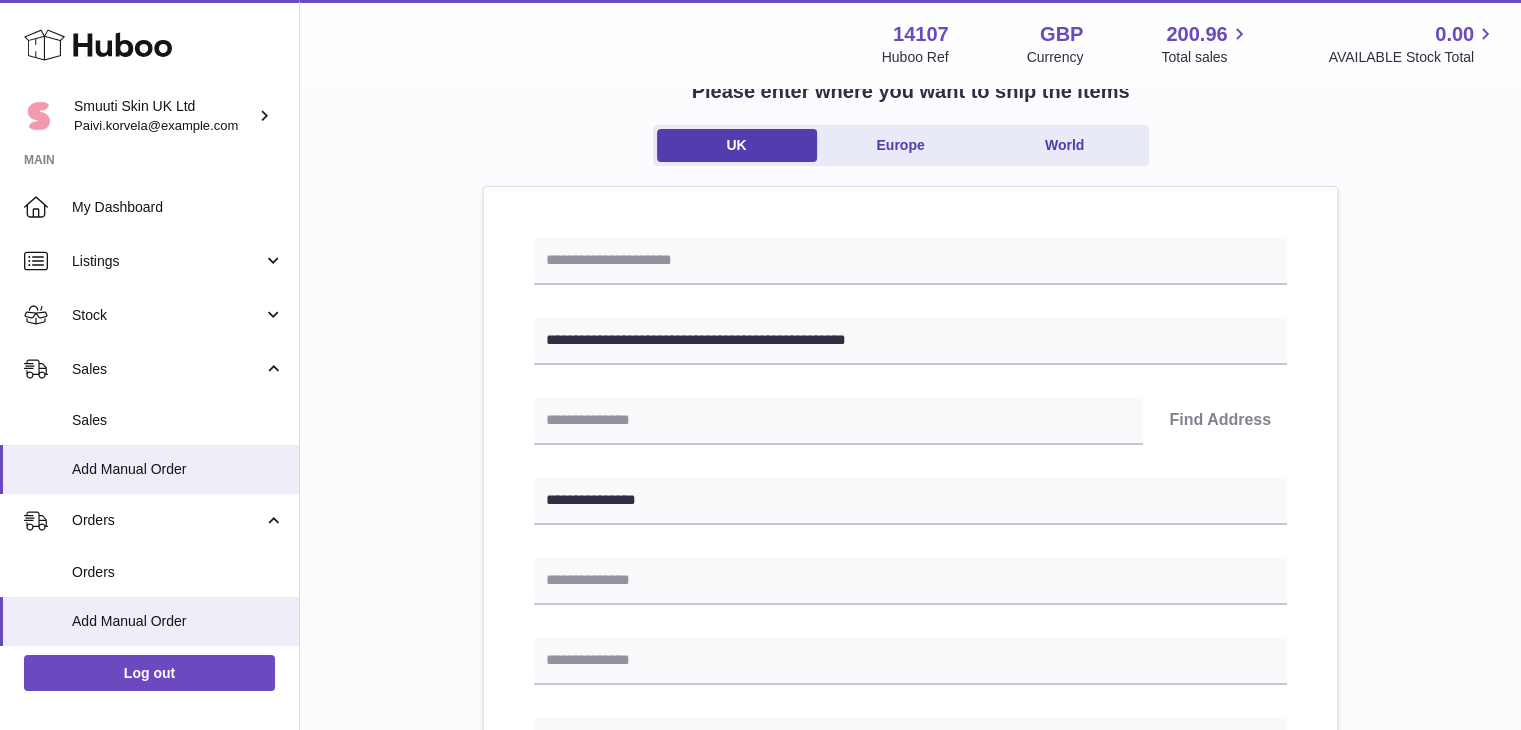 click on "**********" at bounding box center [910, 782] 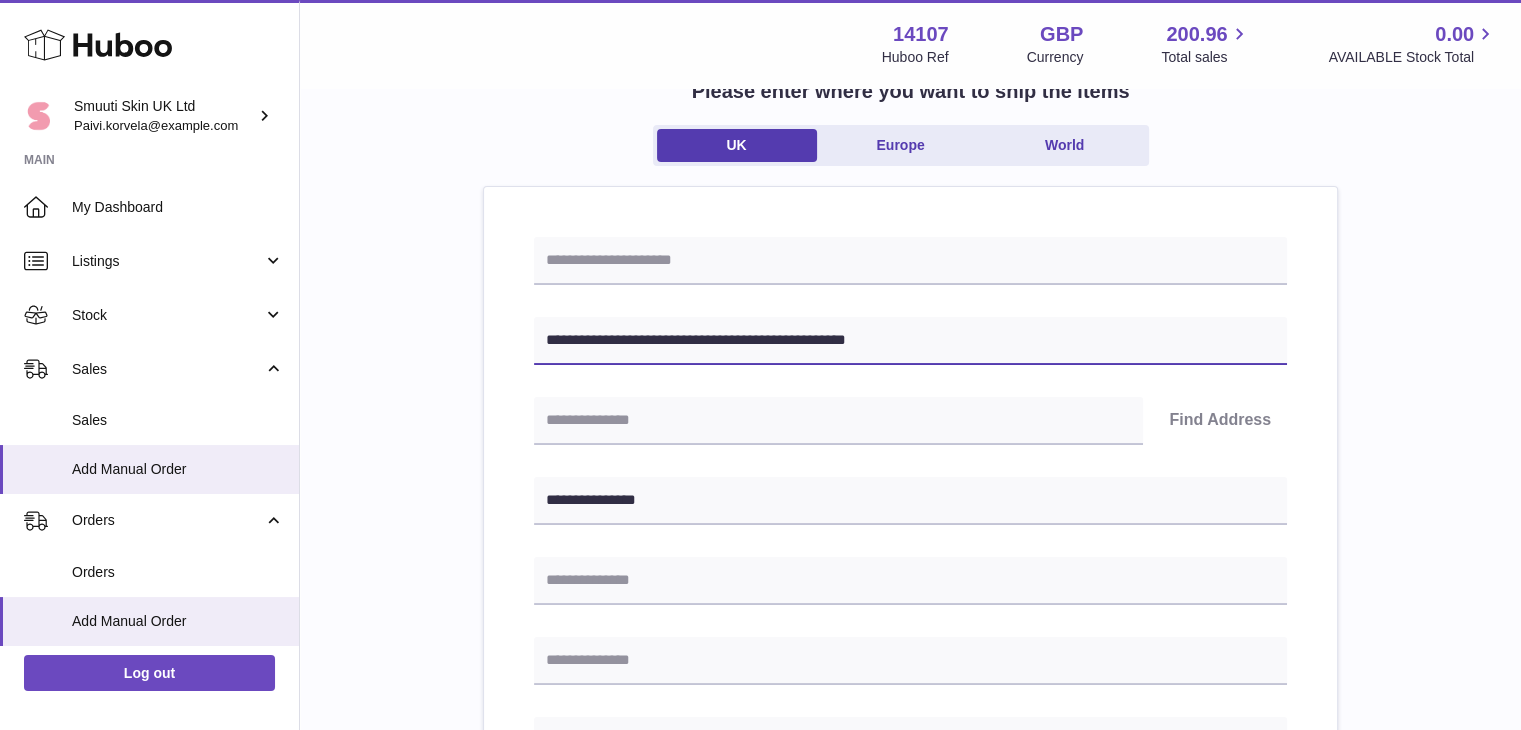 click on "**********" at bounding box center (910, 341) 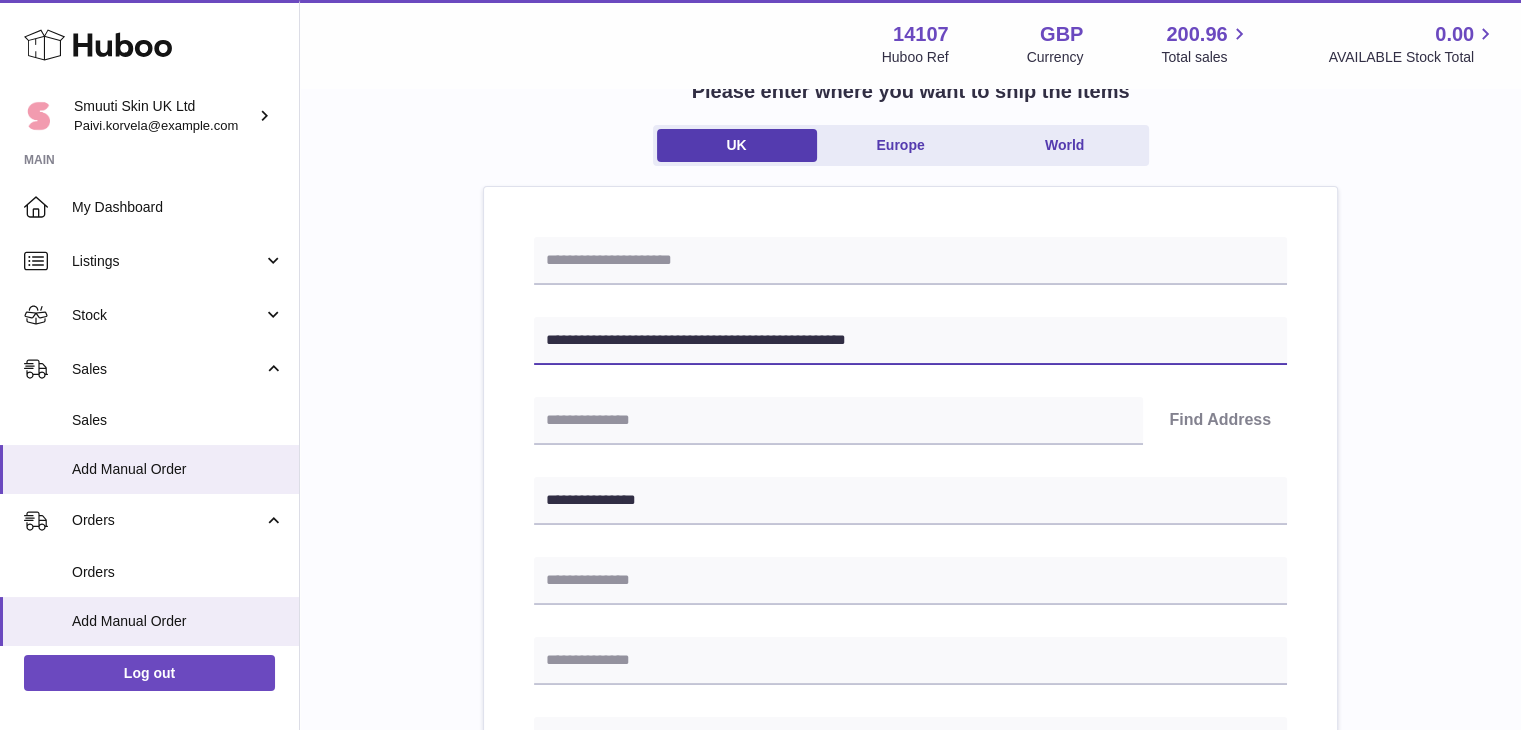 drag, startPoint x: 904, startPoint y: 343, endPoint x: 672, endPoint y: 345, distance: 232.00862 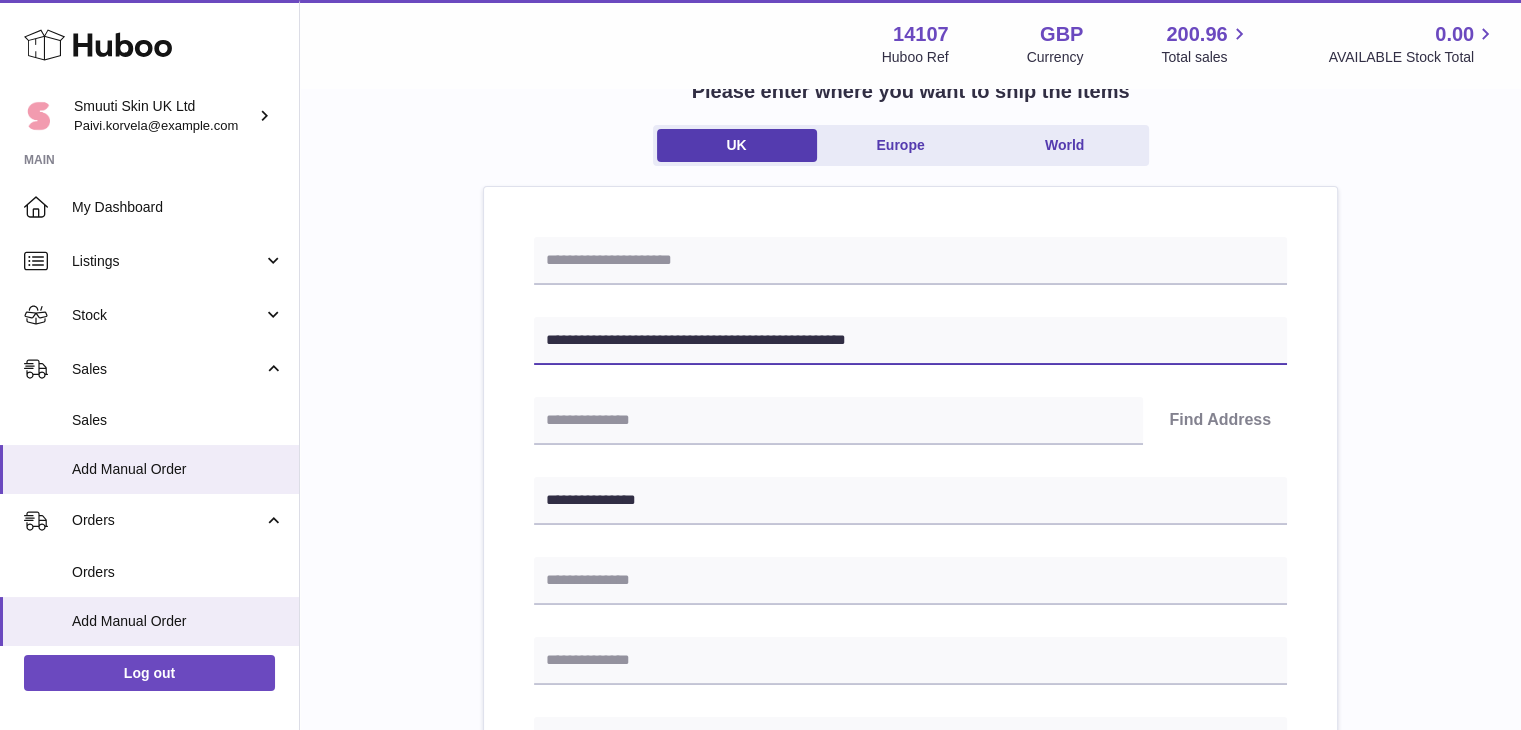 click on "**********" at bounding box center [910, 341] 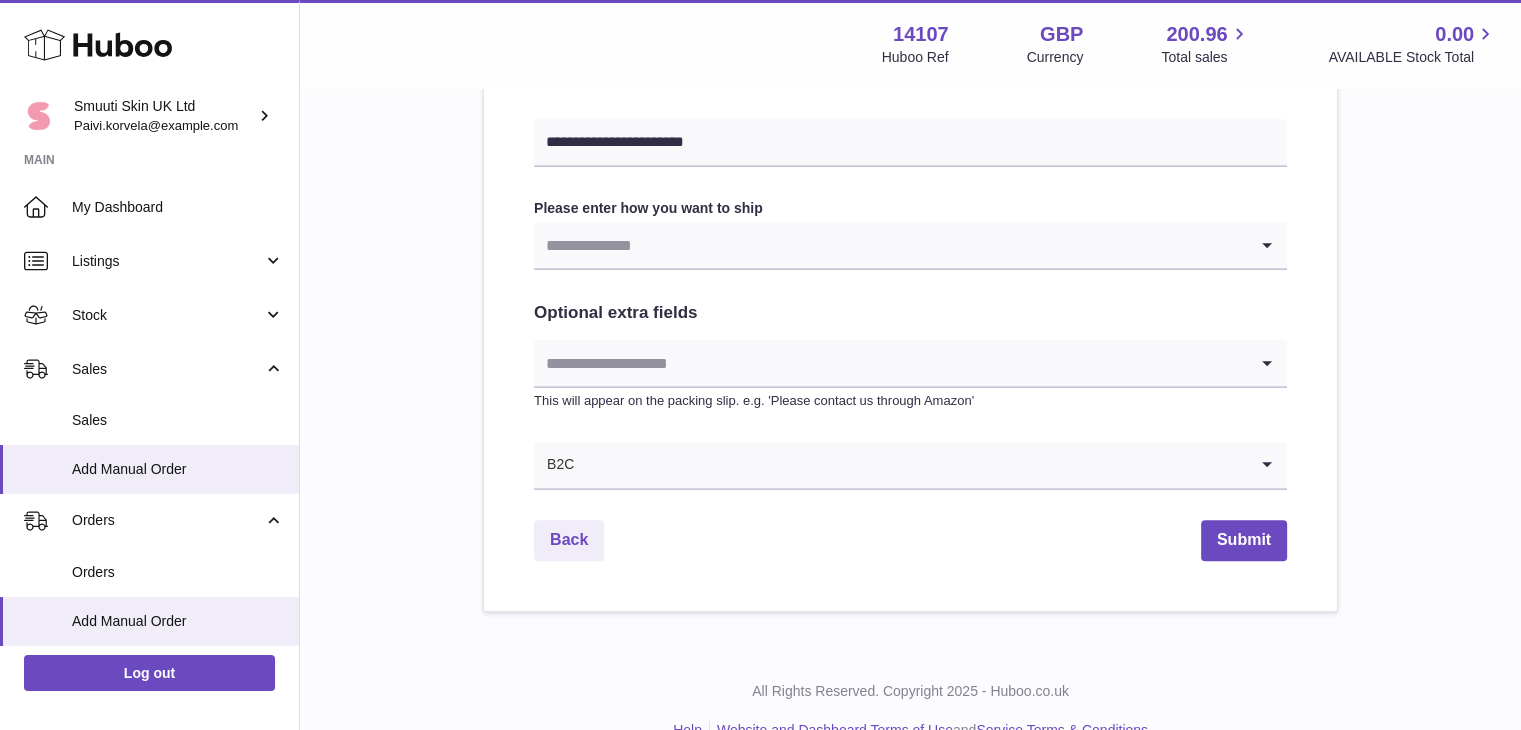 scroll, scrollTop: 1017, scrollLeft: 0, axis: vertical 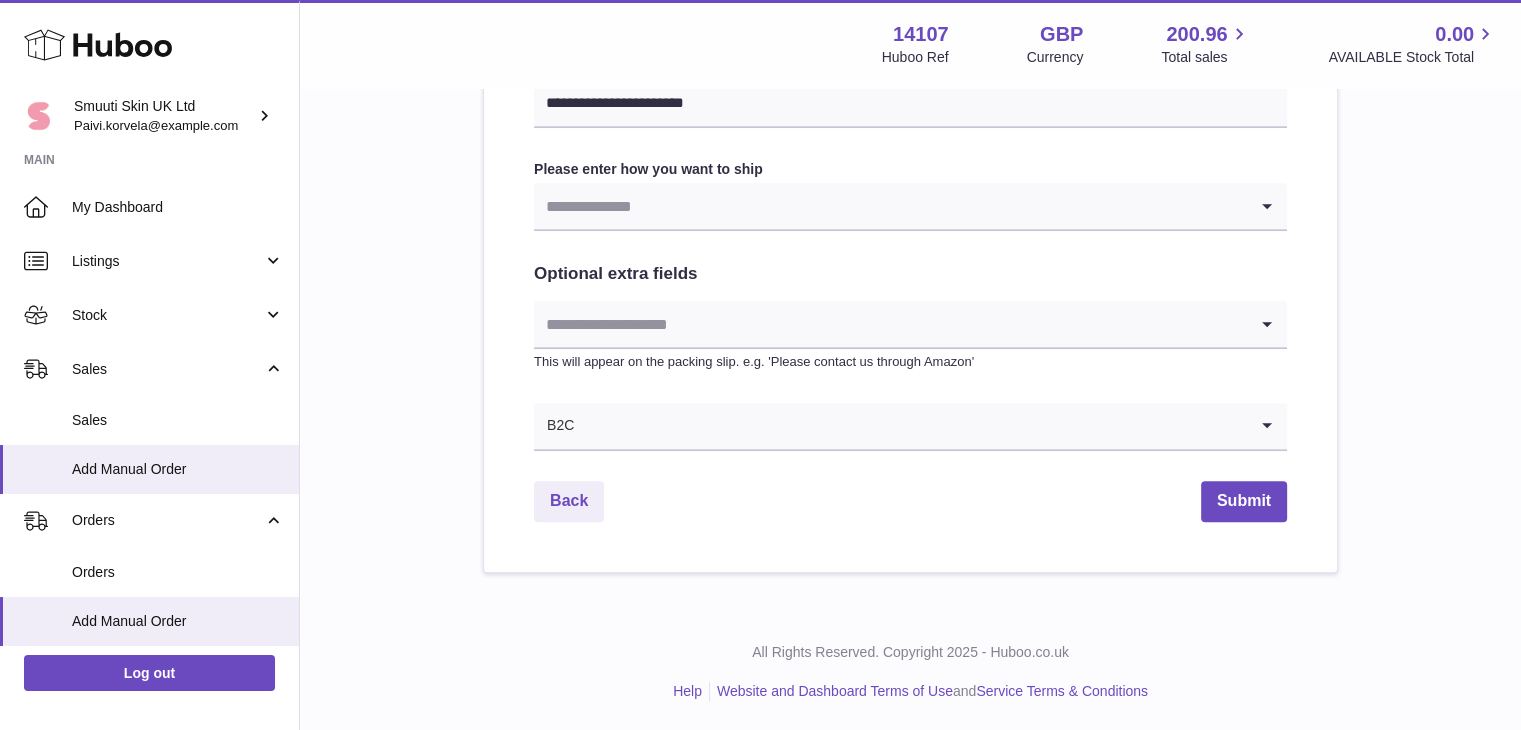 type on "**********" 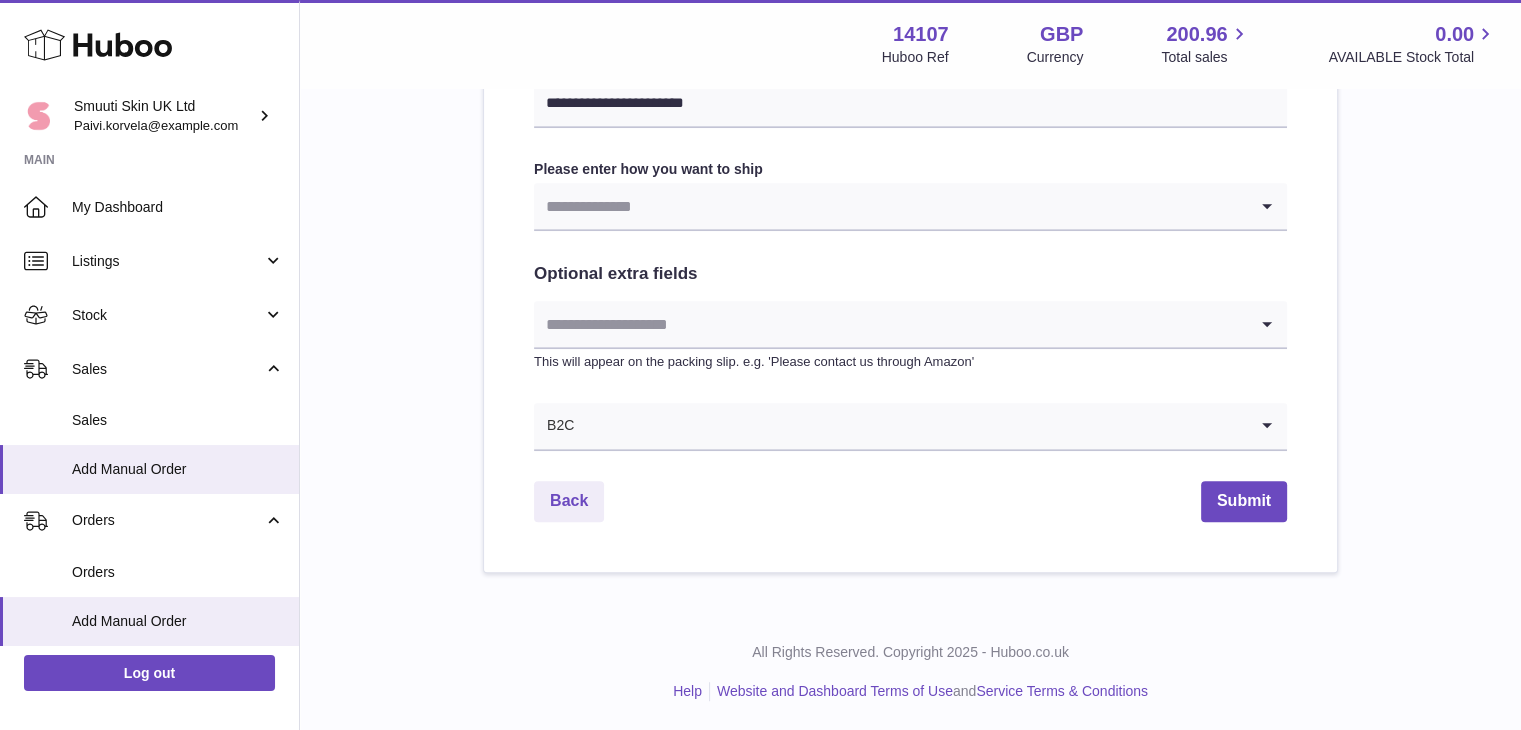 click on "Loading..." at bounding box center [1267, 206] 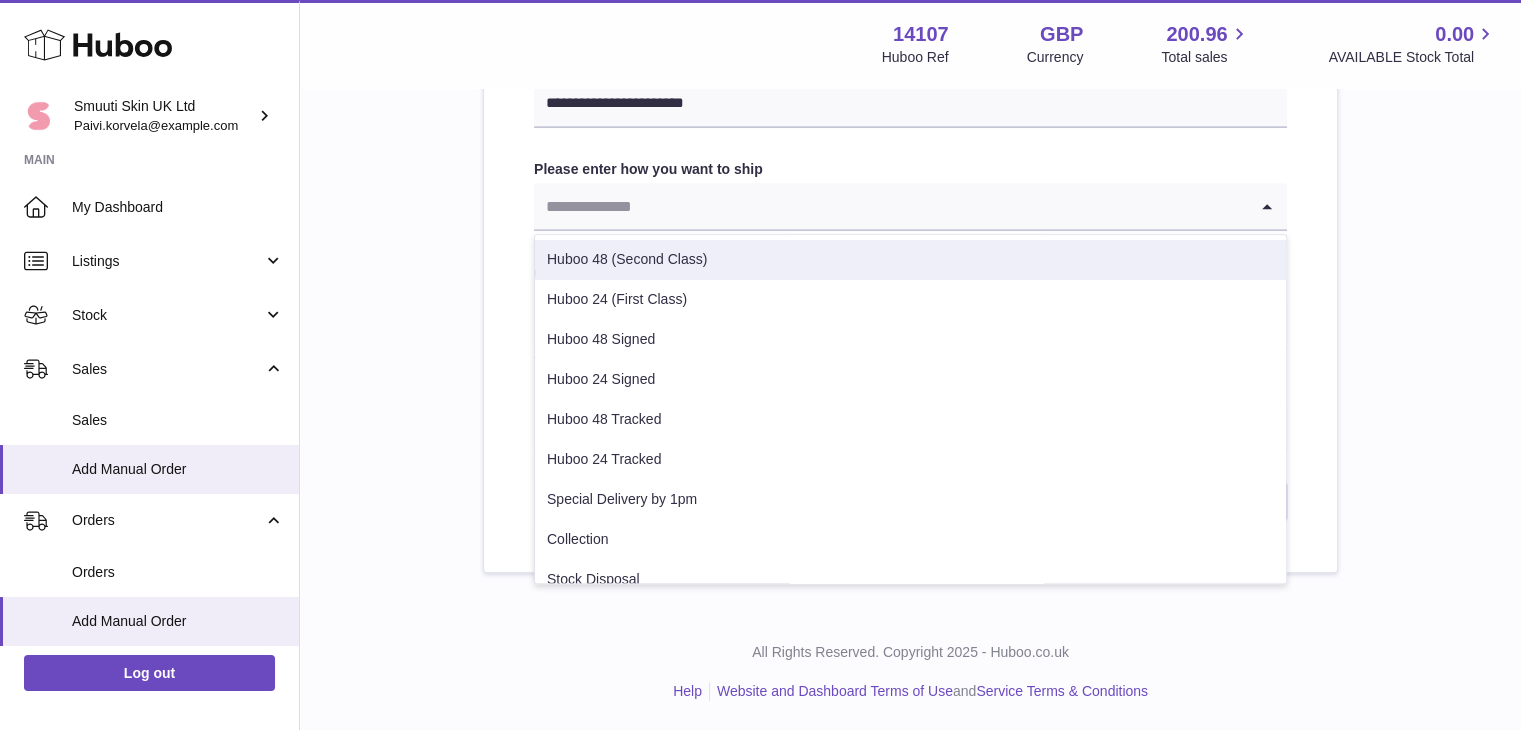click on "Huboo 48 (Second Class)" at bounding box center (910, 260) 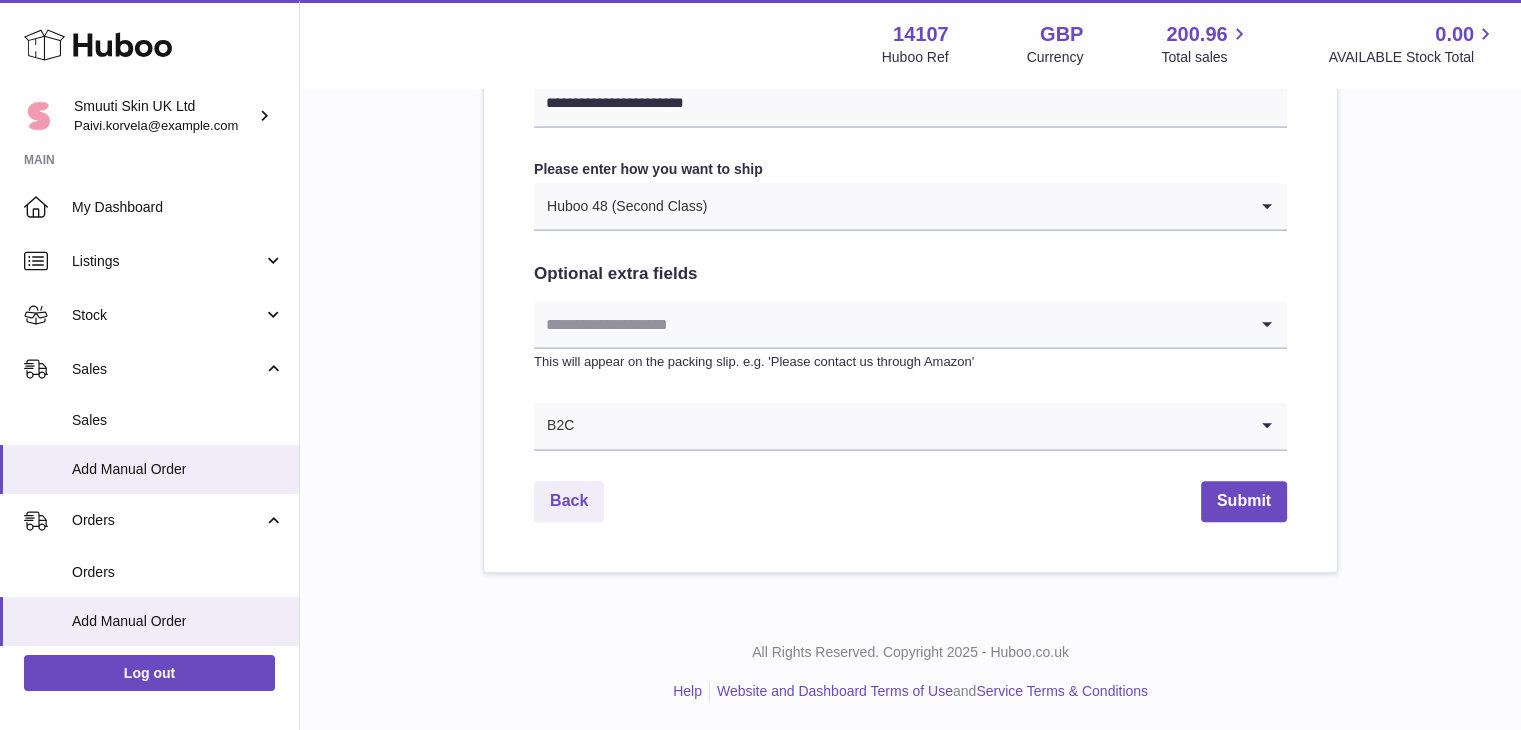 click on "**********" at bounding box center (910, -124) 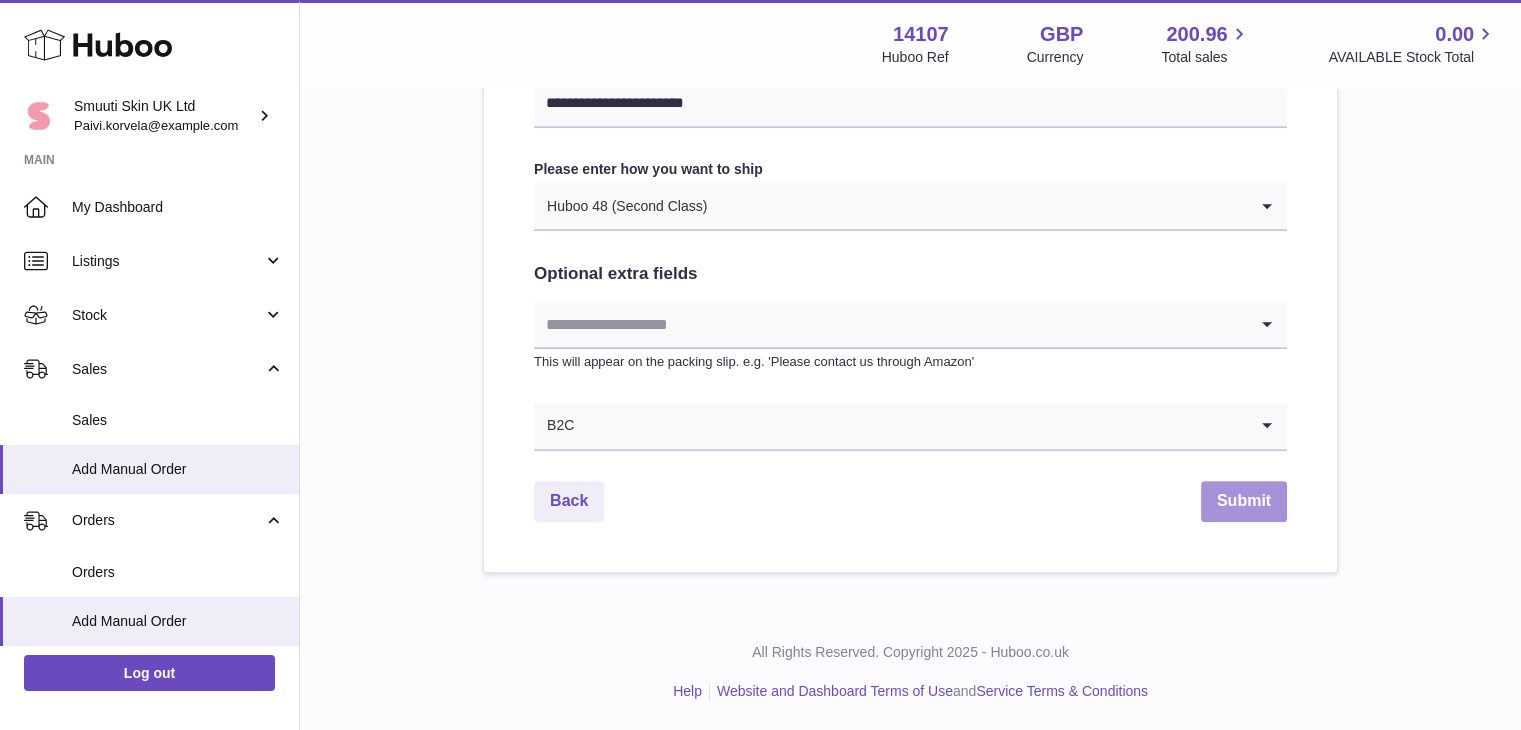 click on "Submit" at bounding box center [1244, 501] 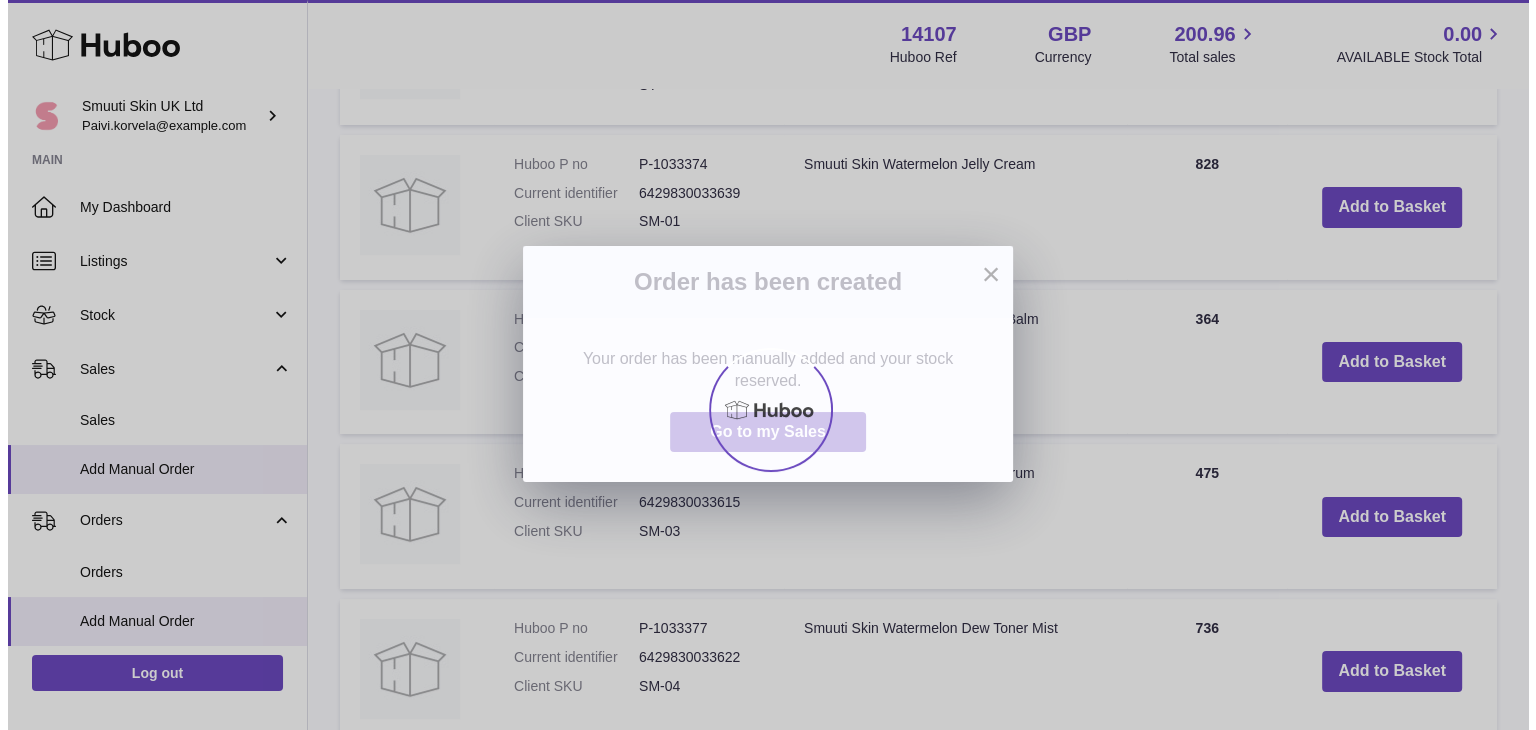 scroll, scrollTop: 0, scrollLeft: 0, axis: both 